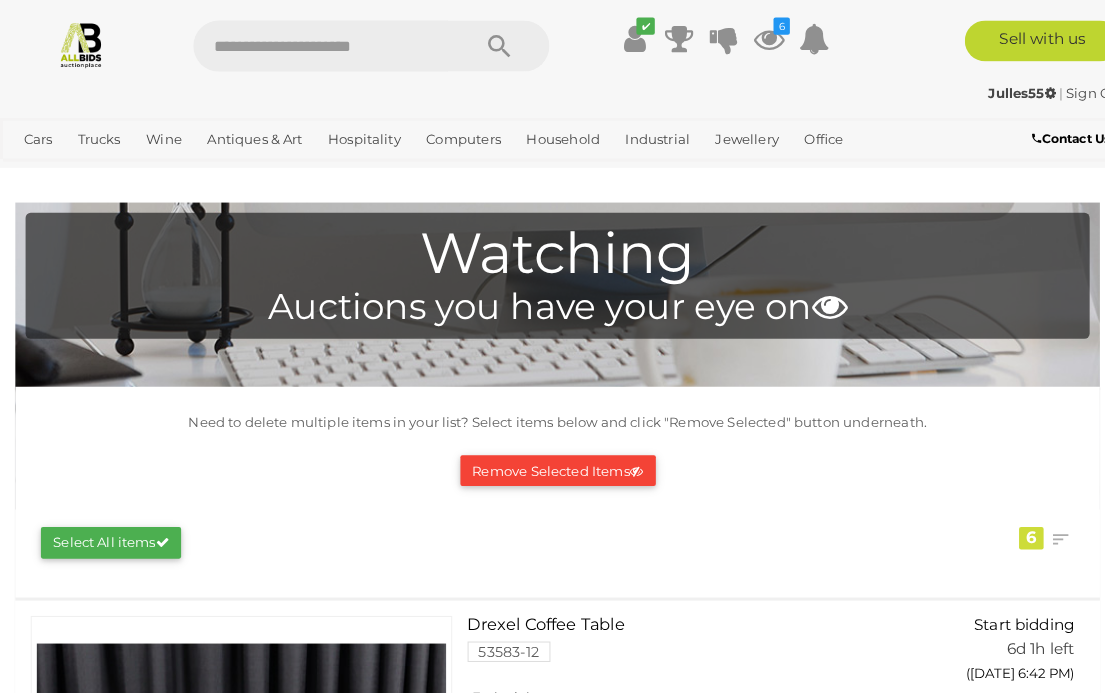 scroll, scrollTop: 3, scrollLeft: 0, axis: vertical 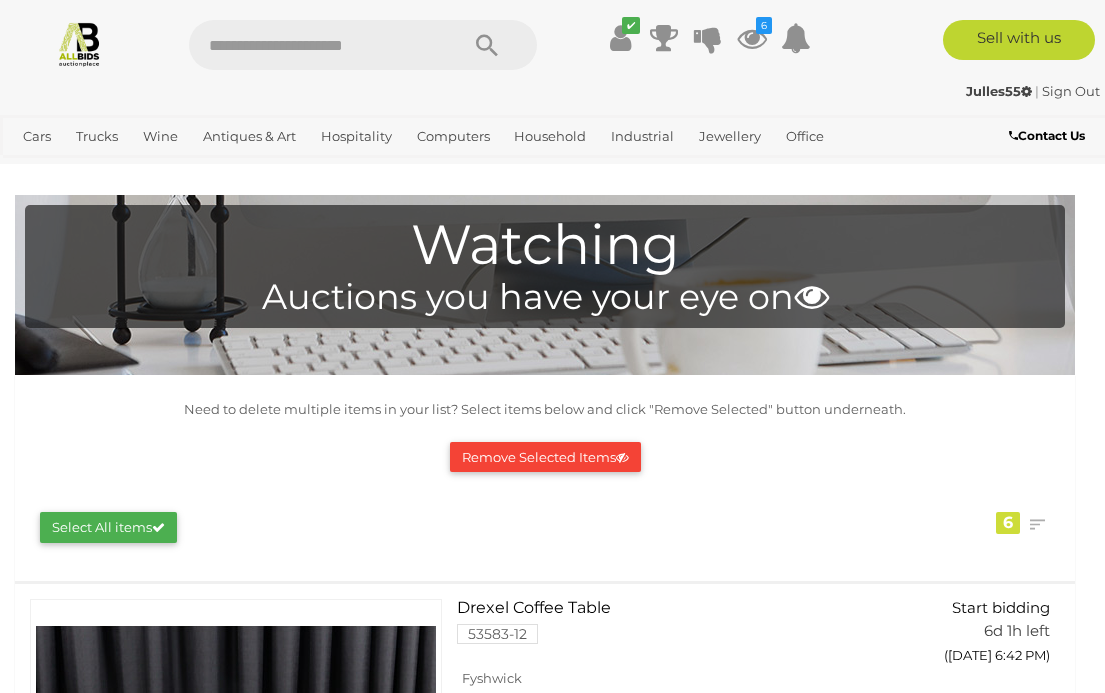 click at bounding box center [752, 38] 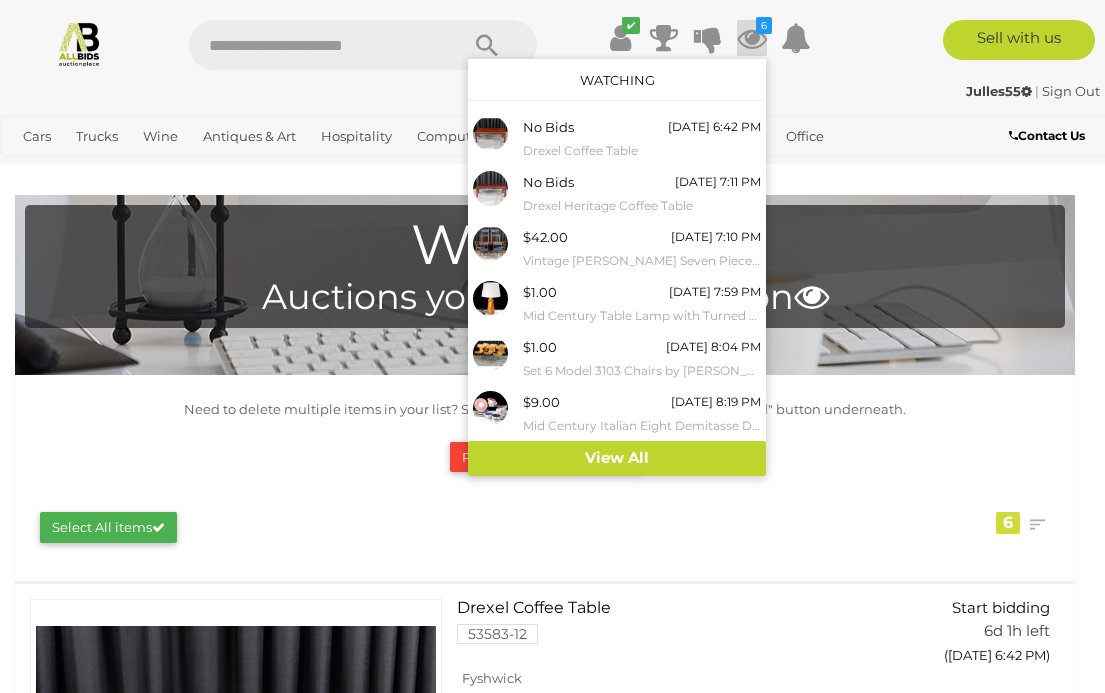 click on "View All" at bounding box center [617, 458] 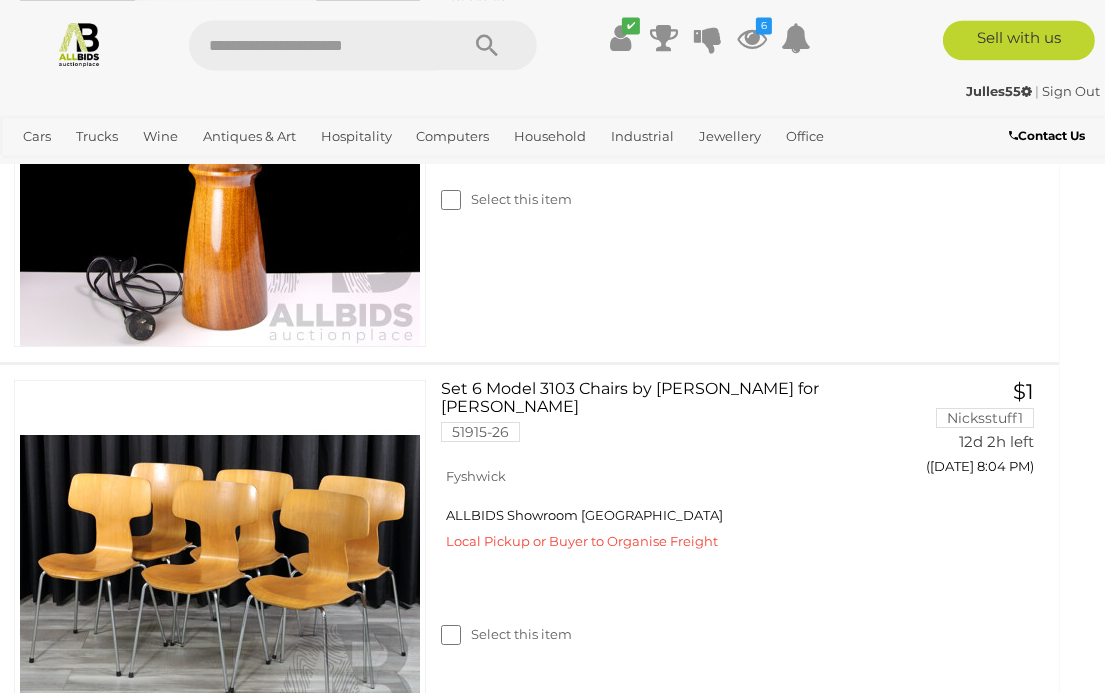scroll, scrollTop: 1962, scrollLeft: 17, axis: both 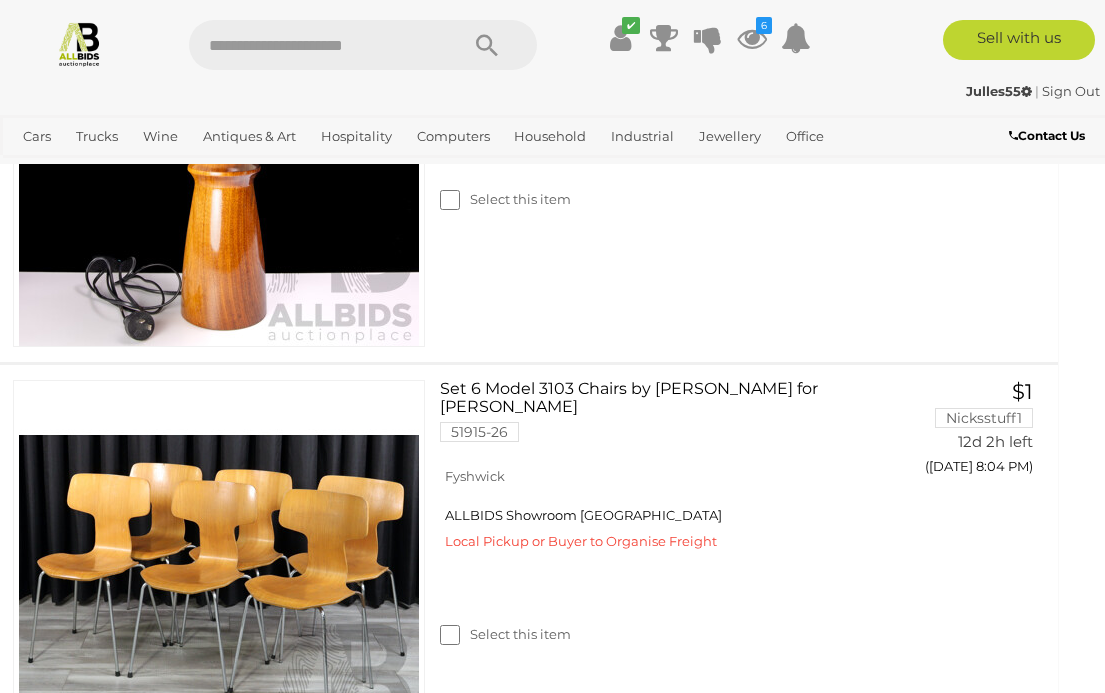 click on "Auctions" at bounding box center (0, 0) 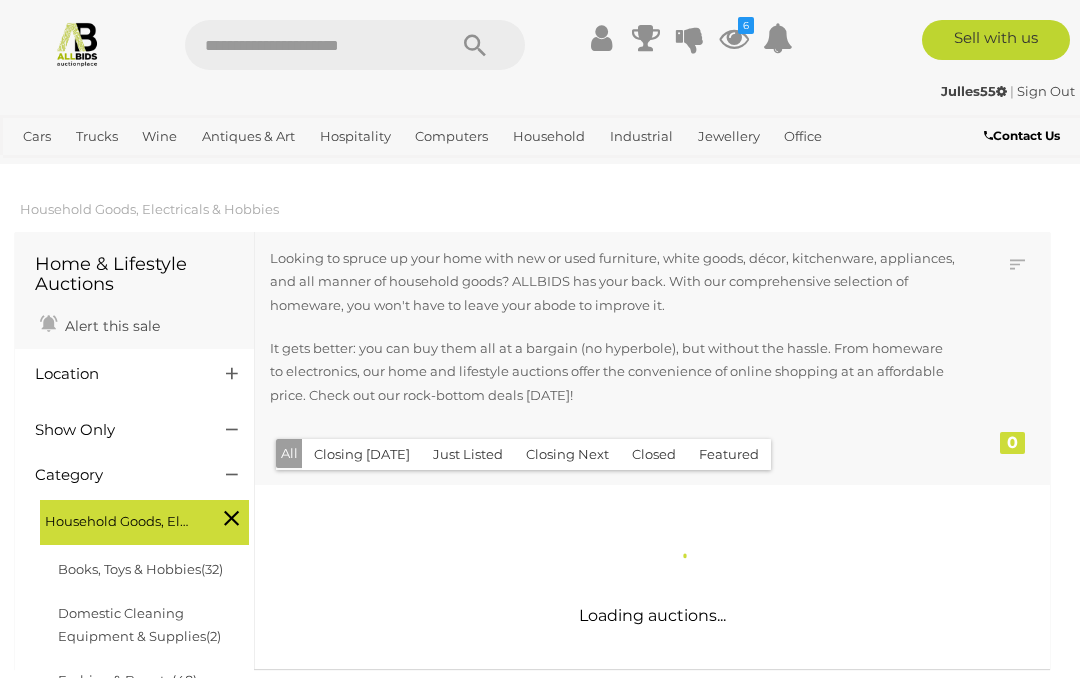 scroll, scrollTop: 0, scrollLeft: 0, axis: both 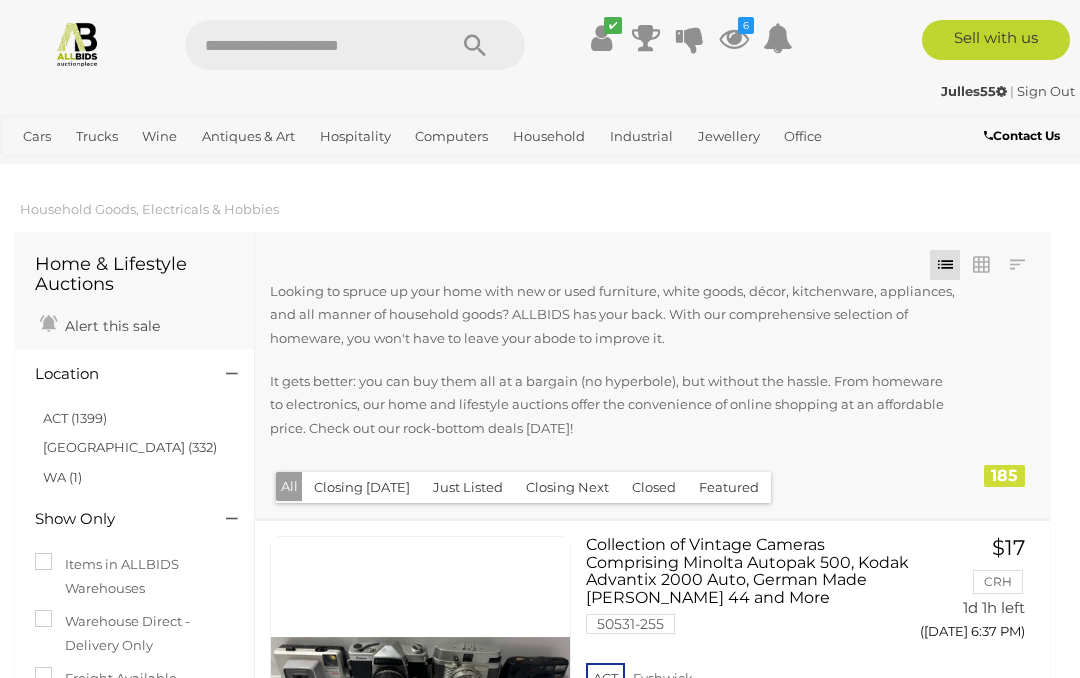 click on "ACT (1399)" at bounding box center [75, 418] 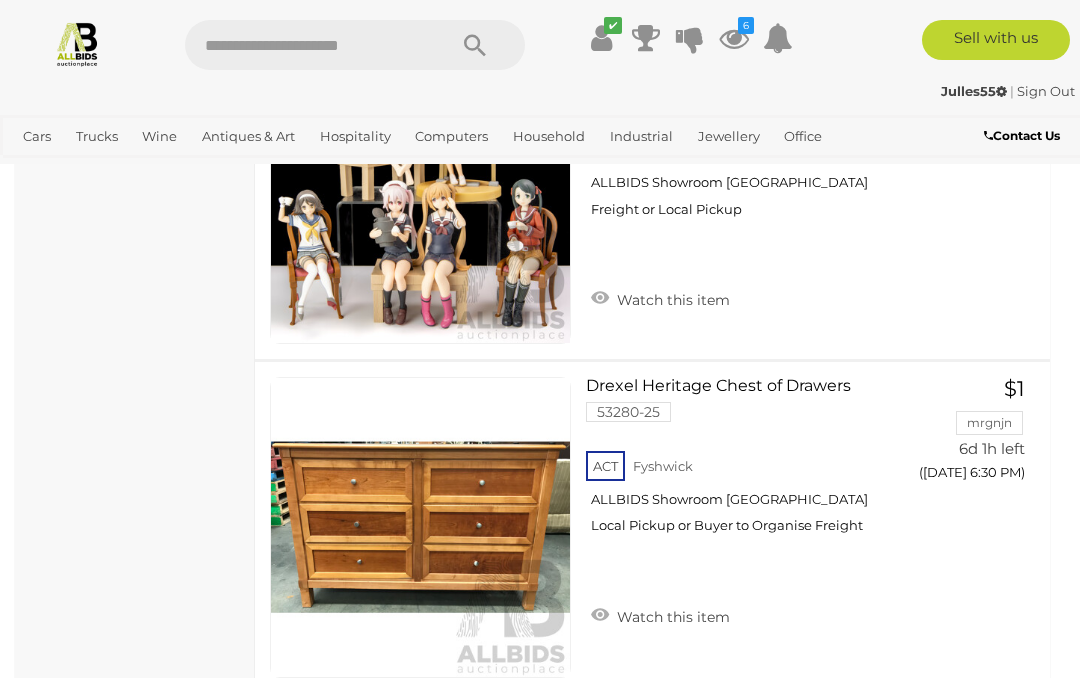 scroll, scrollTop: 7049, scrollLeft: 0, axis: vertical 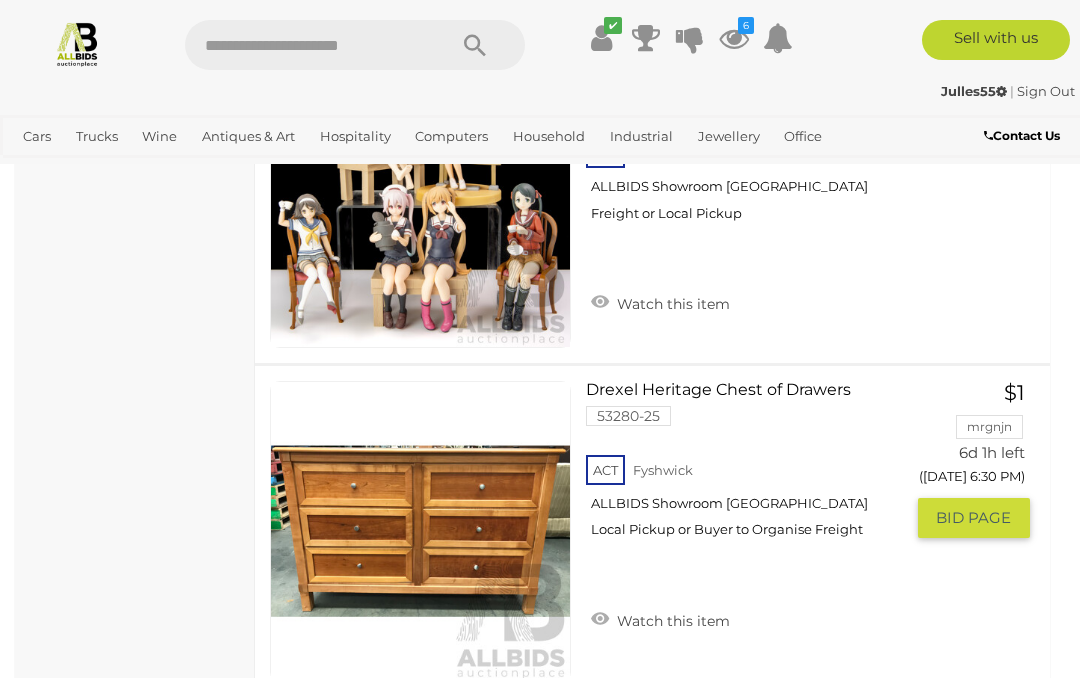 click at bounding box center [420, 531] 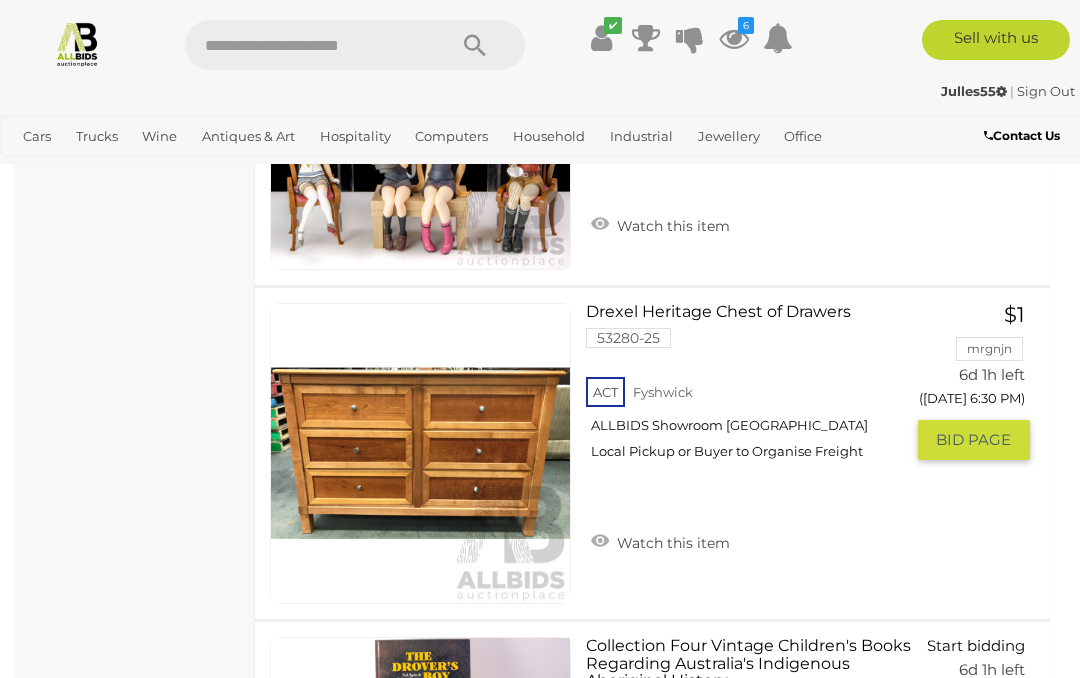 click on "Watch this item" at bounding box center [660, 541] 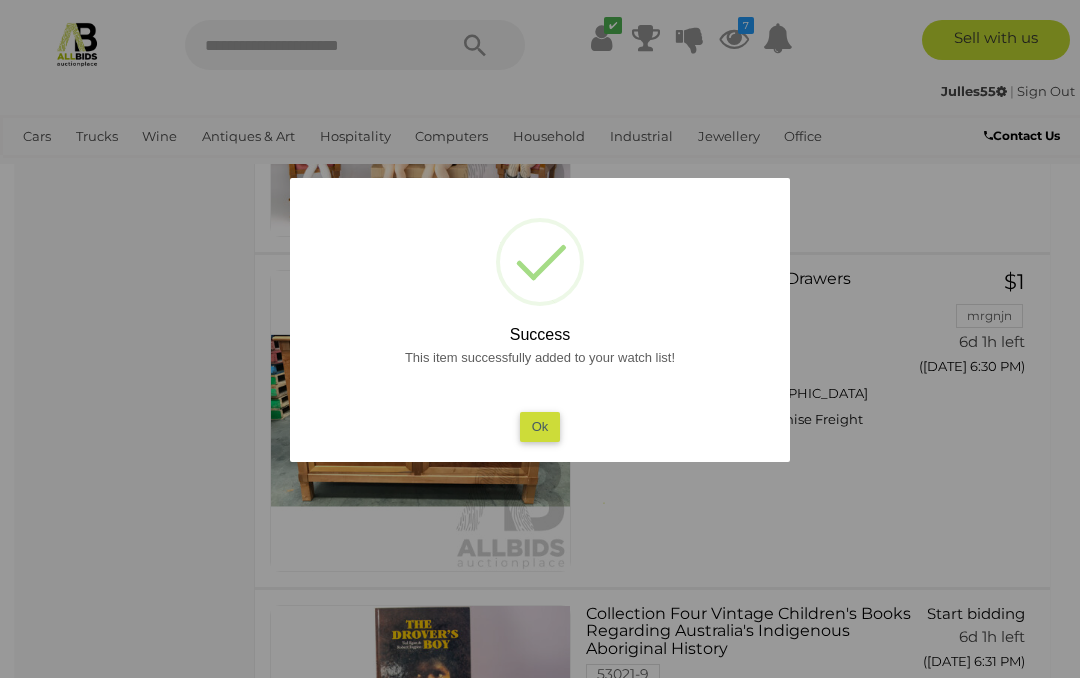 click on "Ok" at bounding box center (540, 426) 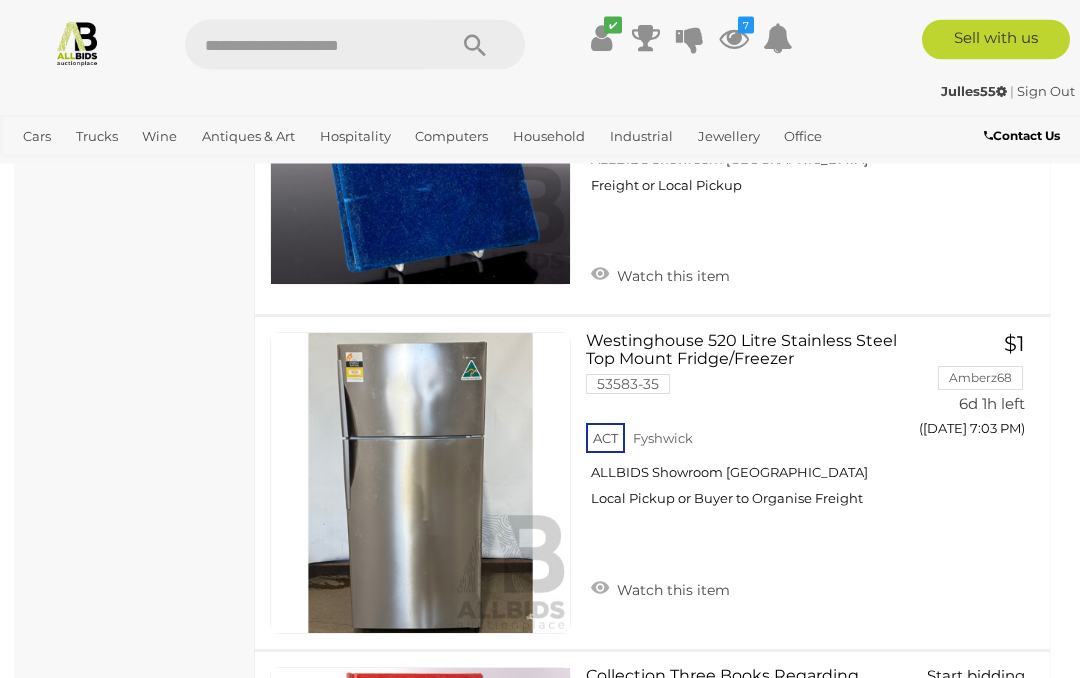 scroll, scrollTop: 8449, scrollLeft: 0, axis: vertical 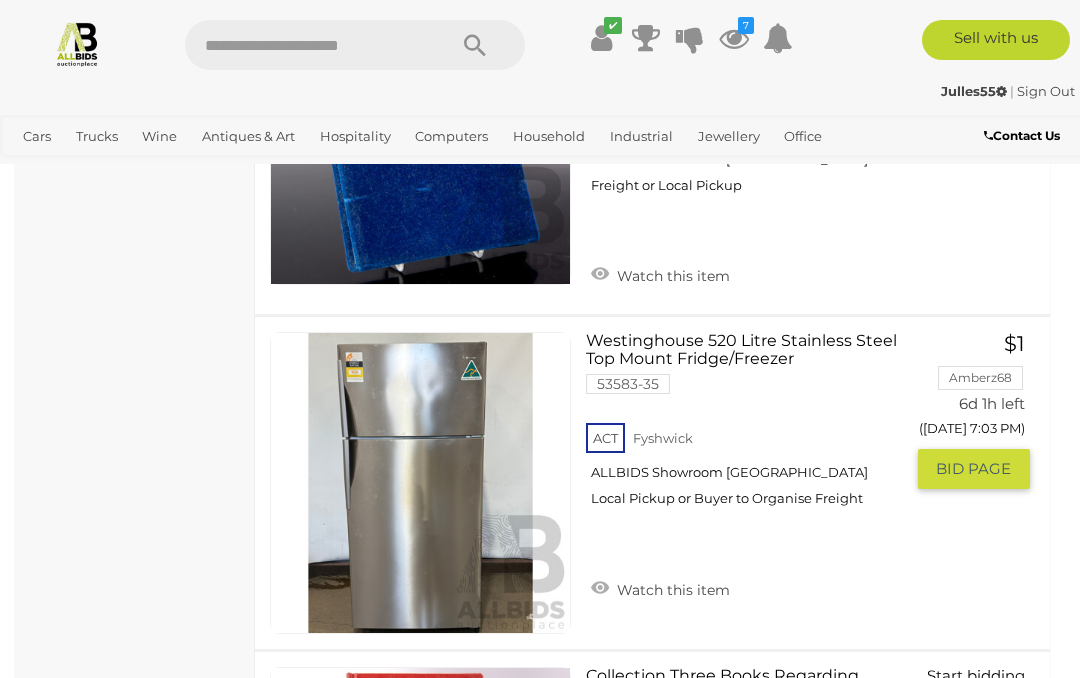 click on "Westinghouse 520 Litre Stainless Steel Top Mount Fridge/Freezer
53583-35
ACT
Fyshwick" at bounding box center [751, 427] 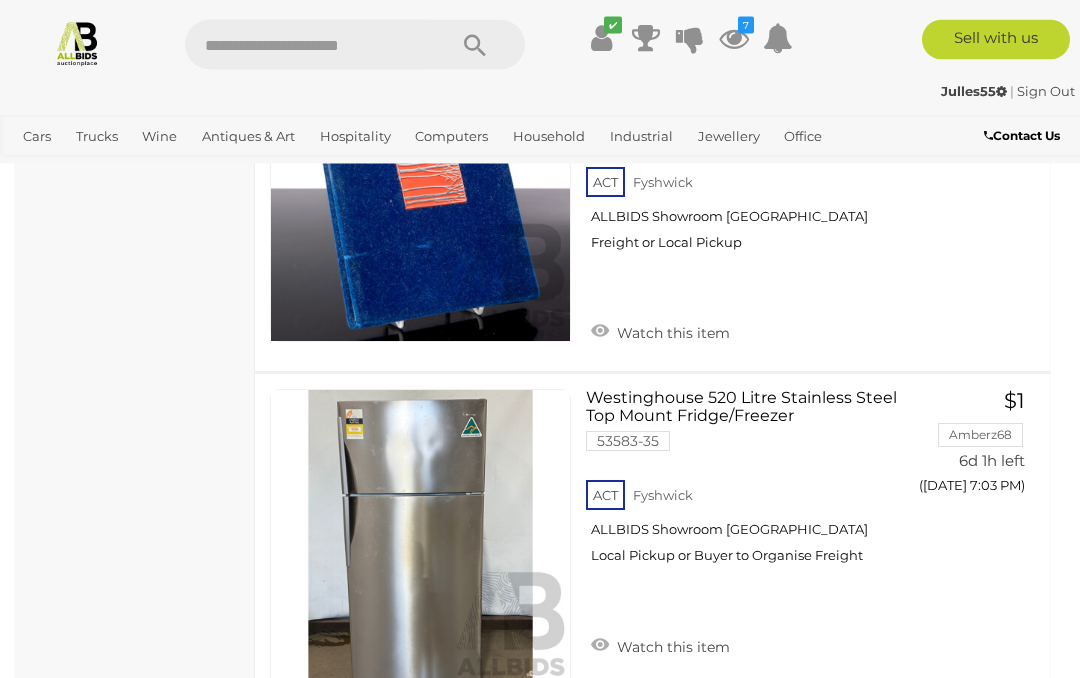 scroll, scrollTop: 8392, scrollLeft: 0, axis: vertical 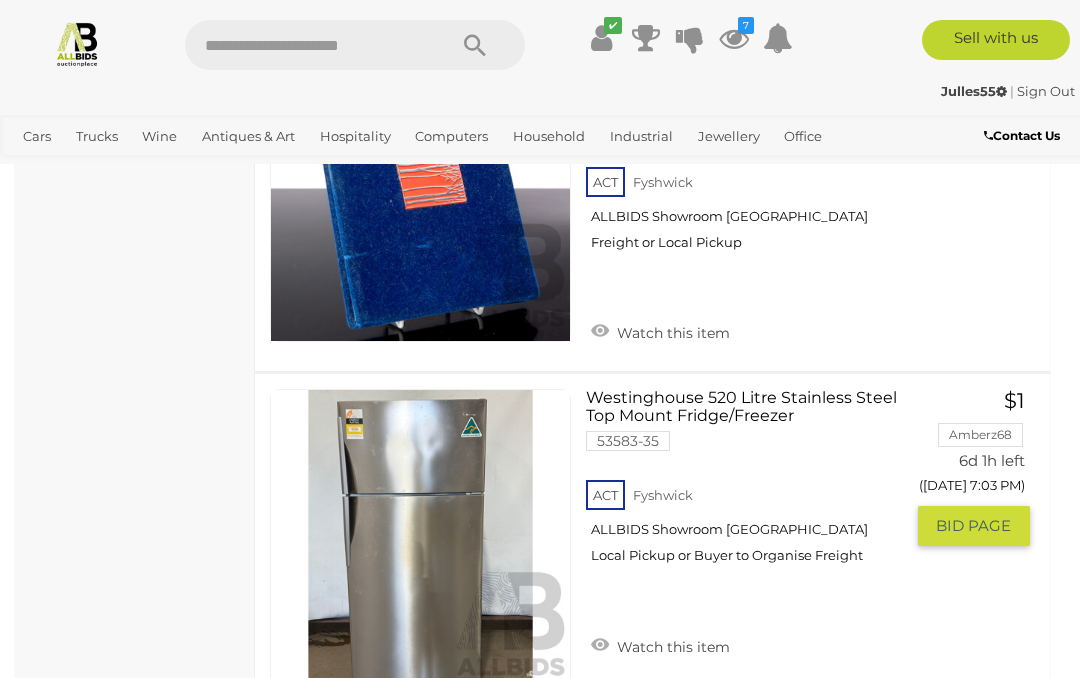 click on "Watch this item" at bounding box center [660, 645] 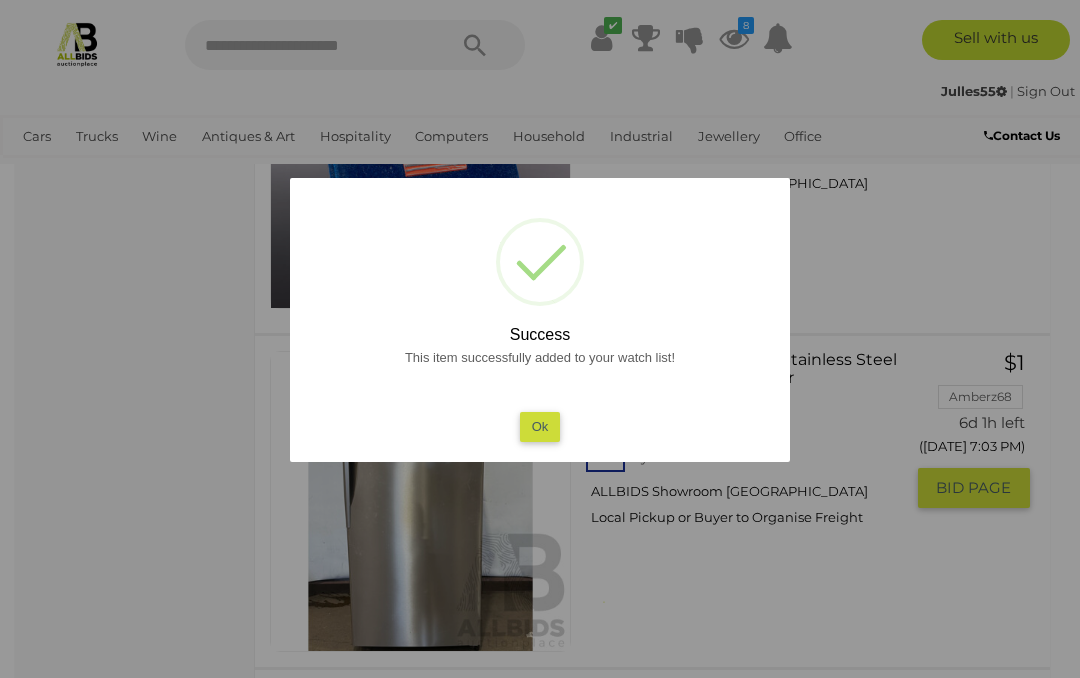 click on "Ok" at bounding box center [540, 426] 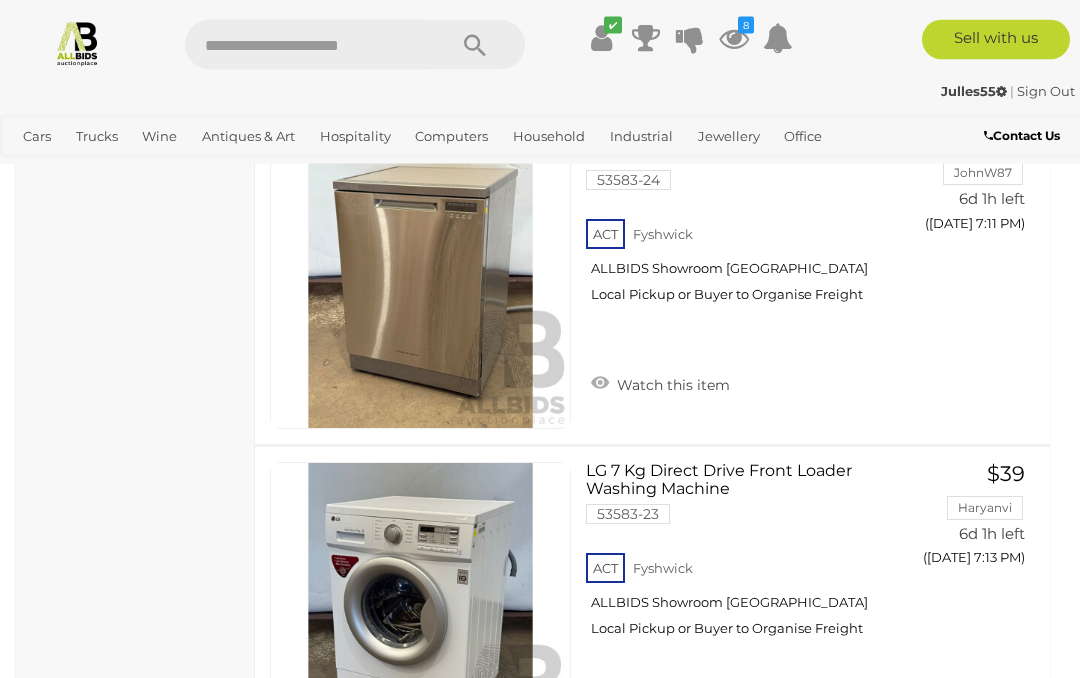 scroll, scrollTop: 12394, scrollLeft: 0, axis: vertical 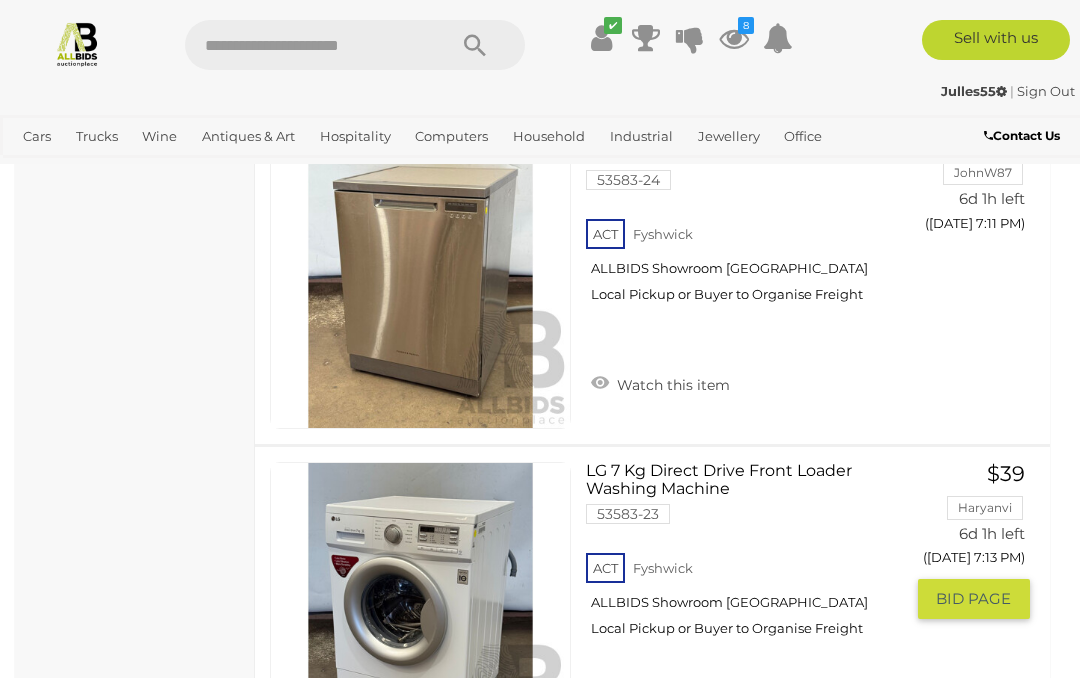 click on "Watch this item" at bounding box center [660, 717] 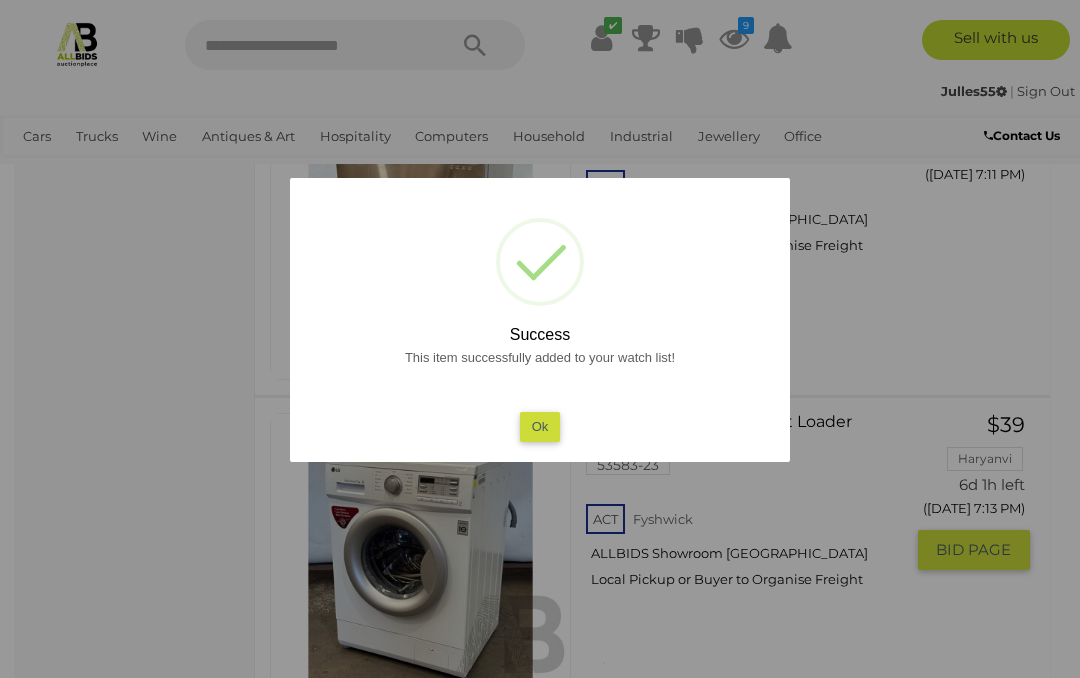 click on "Ok" at bounding box center [540, 426] 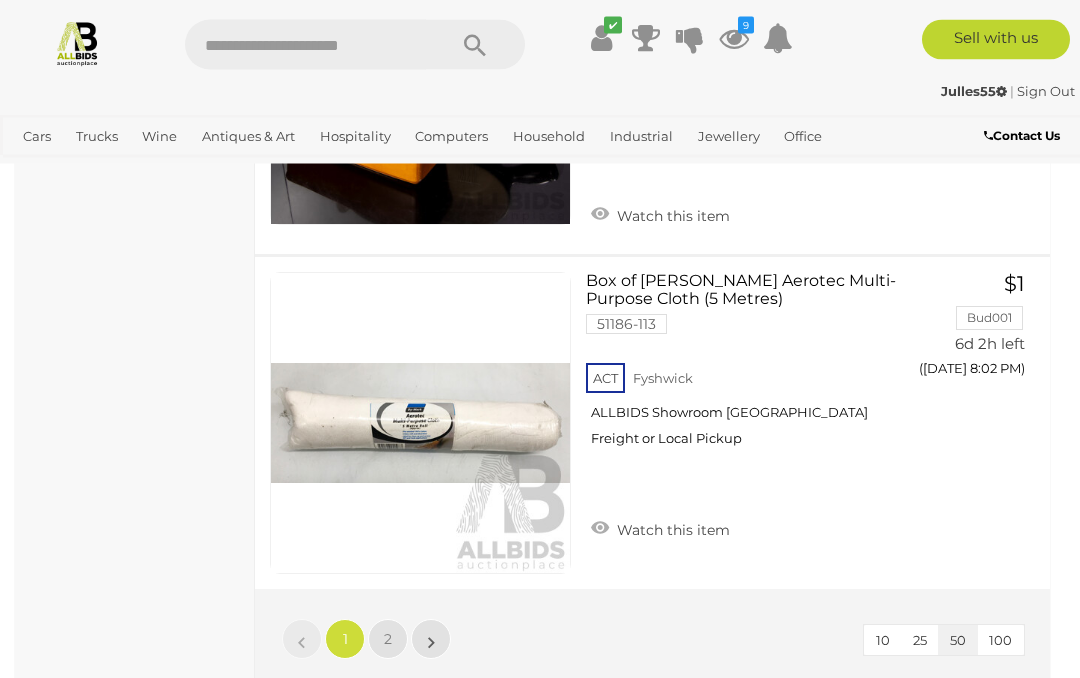 scroll, scrollTop: 17004, scrollLeft: 0, axis: vertical 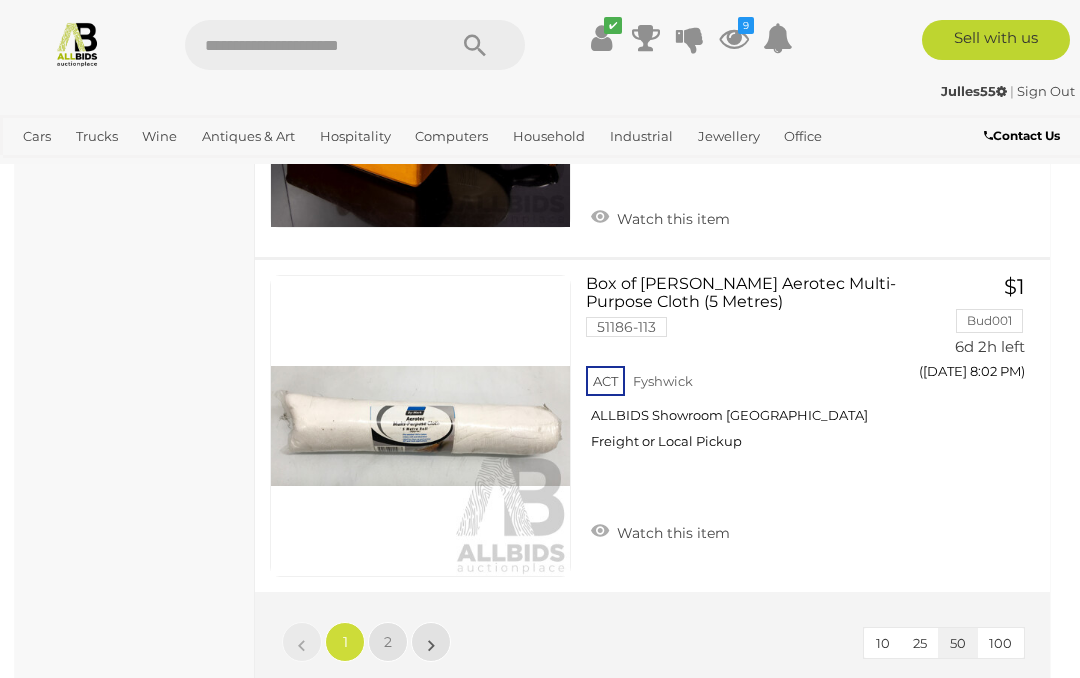click on "2" at bounding box center [388, 642] 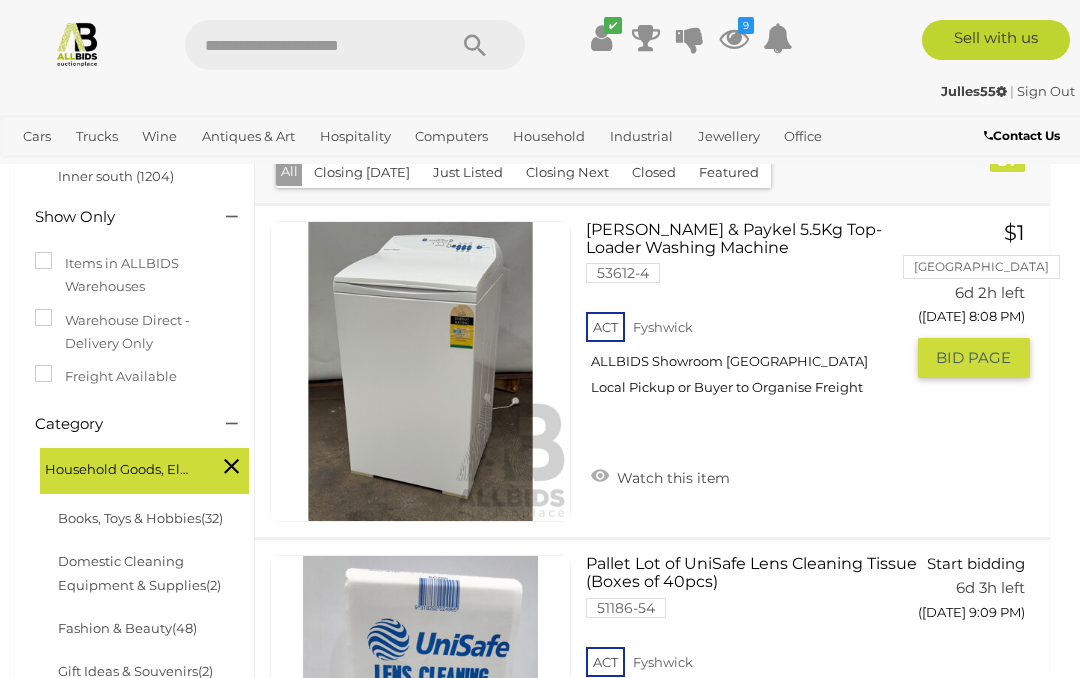 click on "Watch this item" at bounding box center [660, 476] 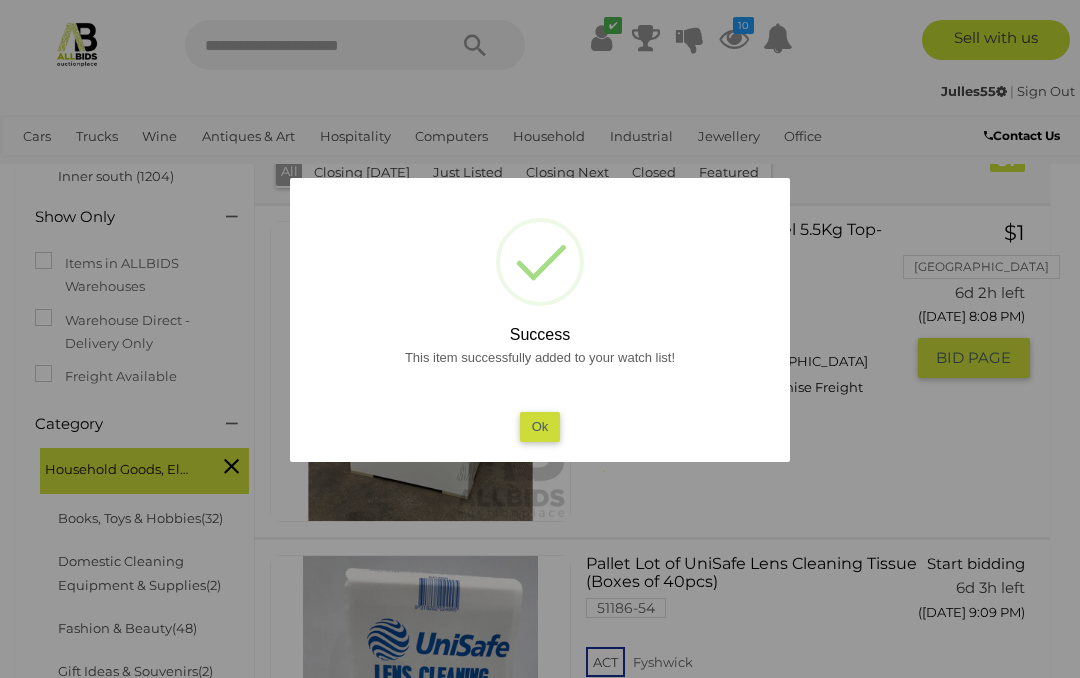 click on "Ok" at bounding box center (540, 426) 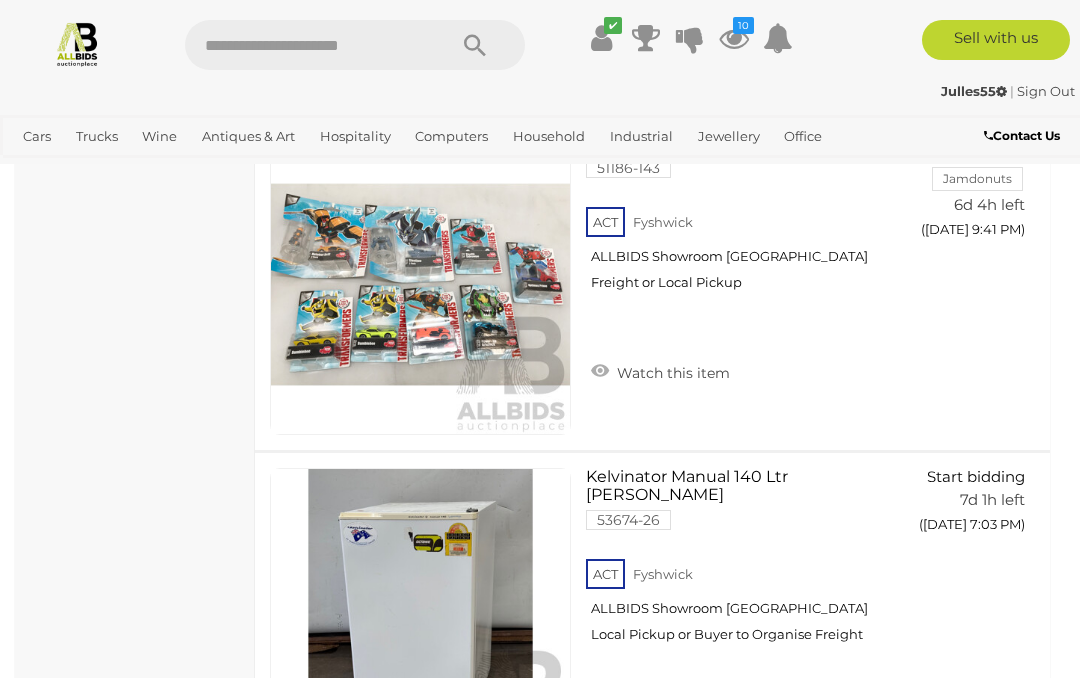 scroll, scrollTop: 2086, scrollLeft: 0, axis: vertical 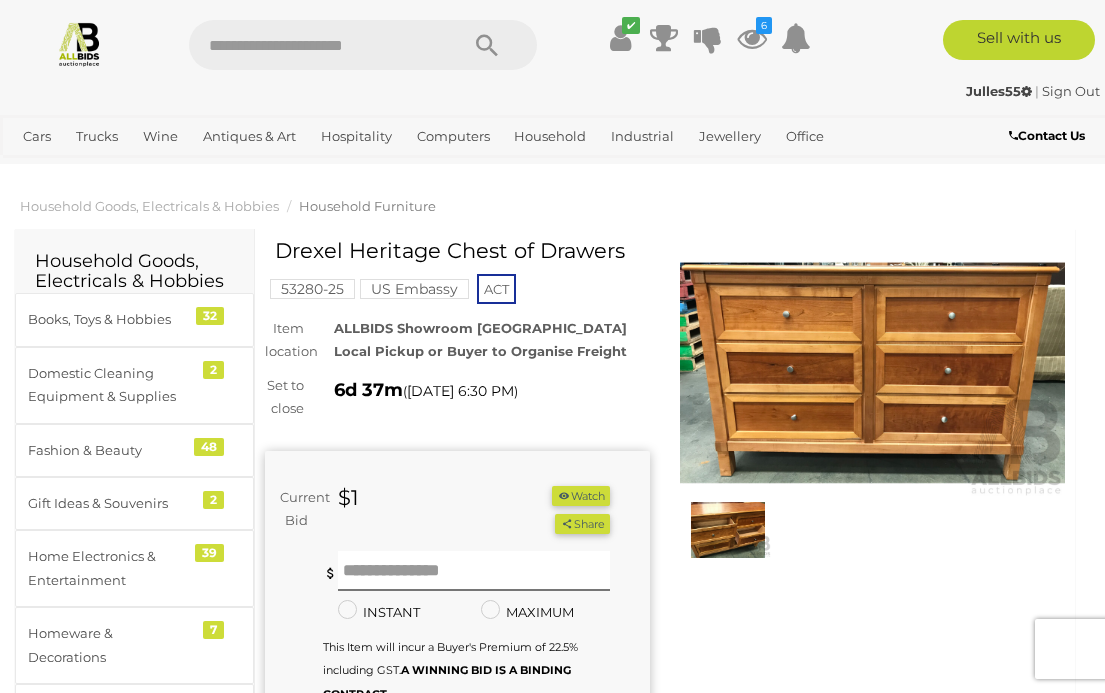 click at bounding box center (872, 373) 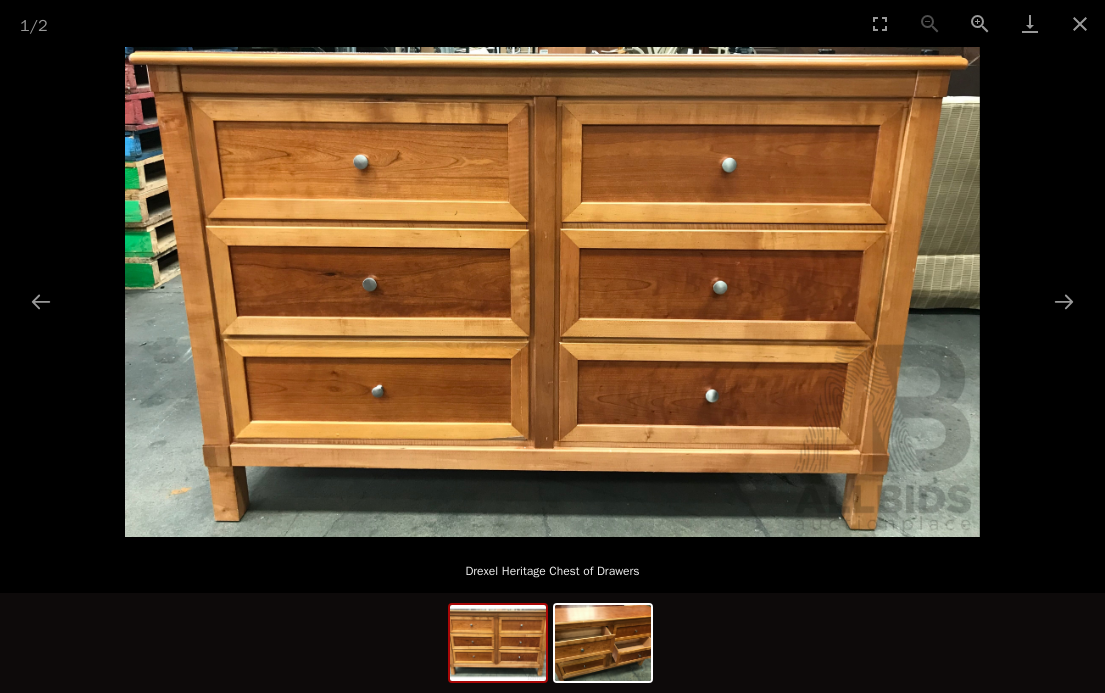 click at bounding box center [980, 23] 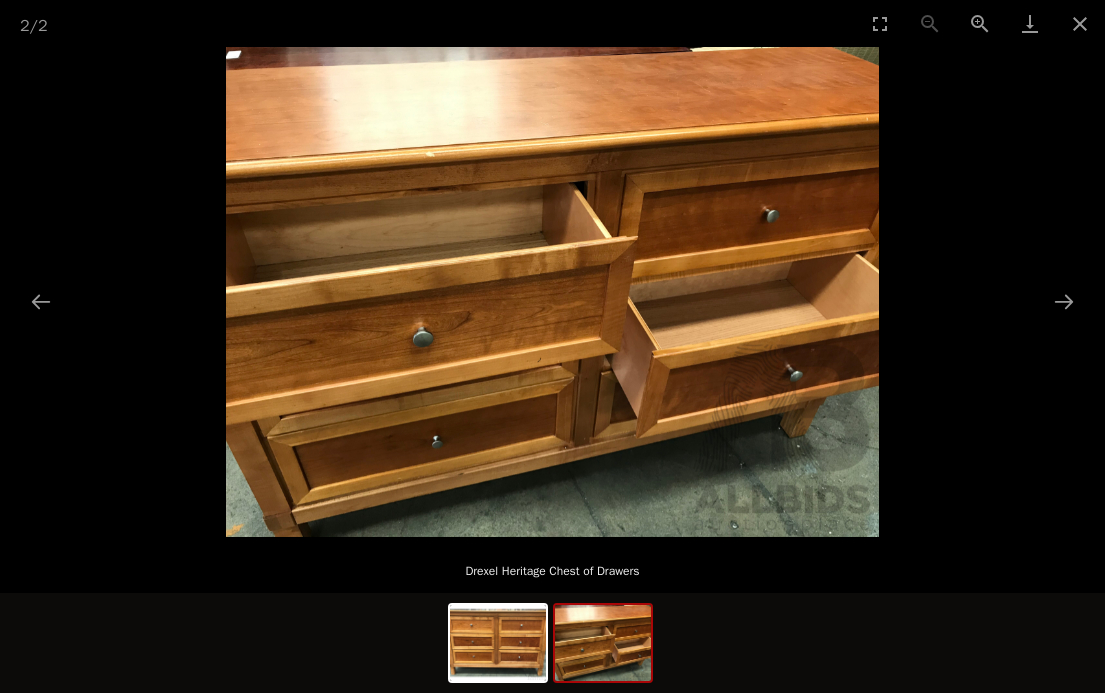 scroll, scrollTop: 3, scrollLeft: 0, axis: vertical 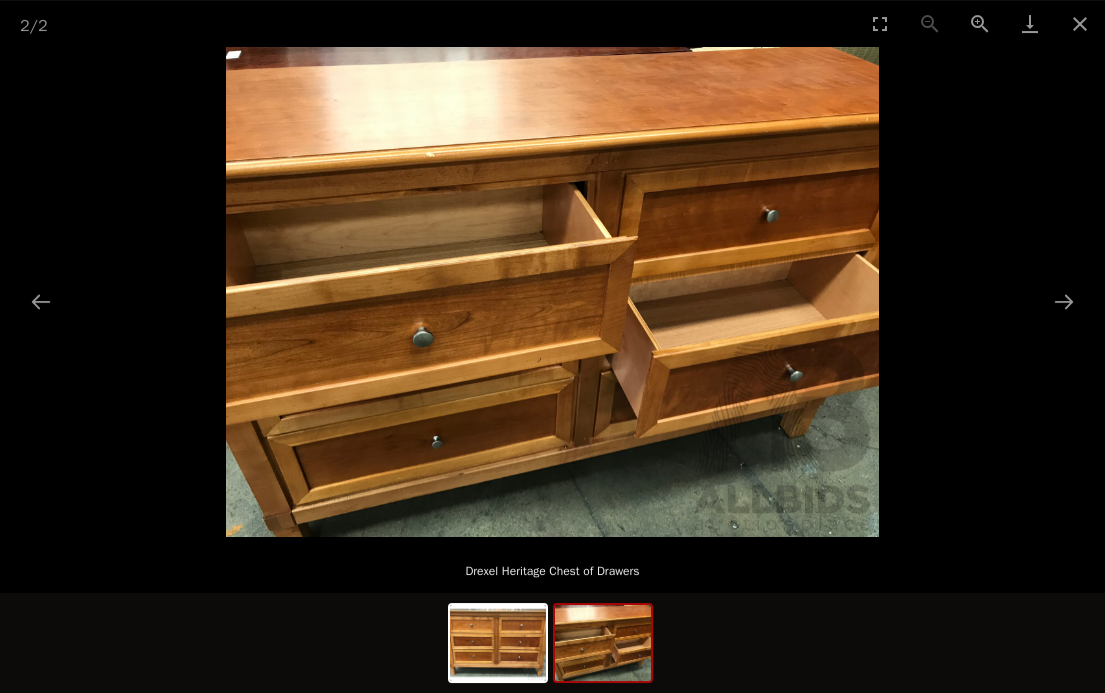 click at bounding box center [1080, 23] 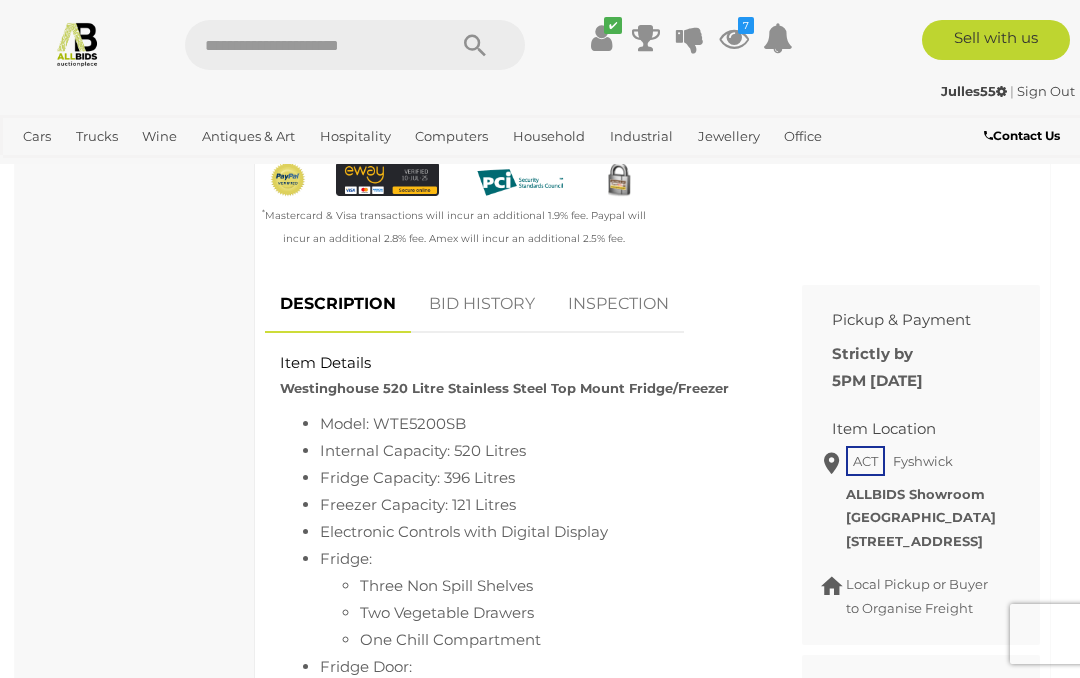 scroll, scrollTop: 702, scrollLeft: 0, axis: vertical 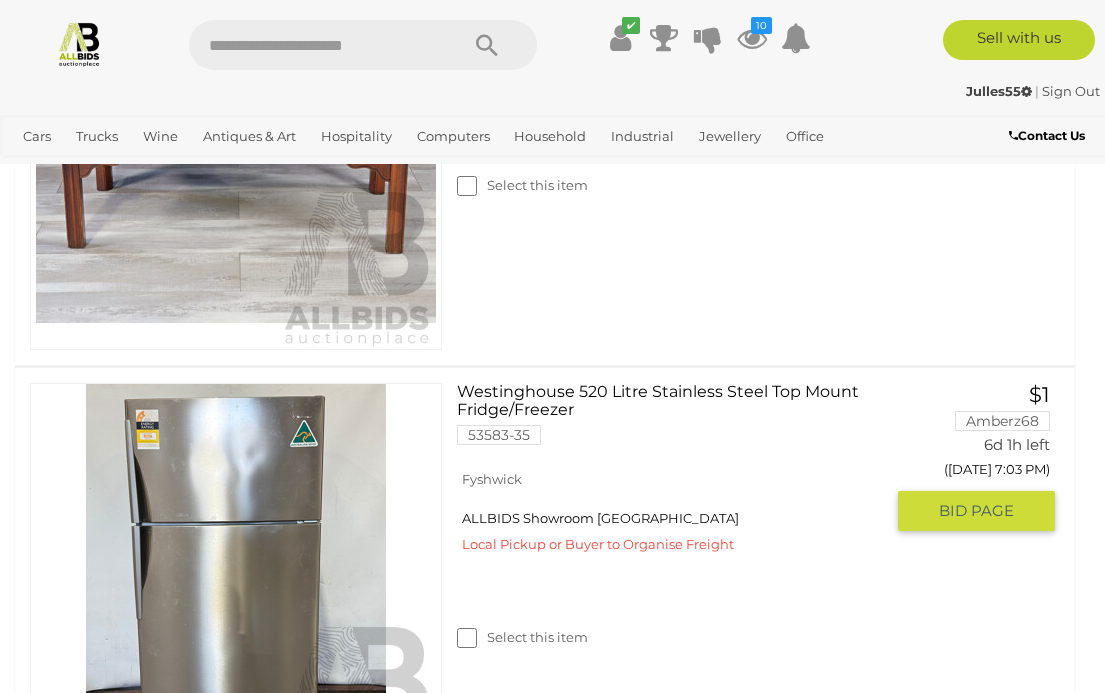click on "Westinghouse 520 Litre Stainless Steel Top Mount Fridge/Freezer
53583-35" at bounding box center [678, 421] 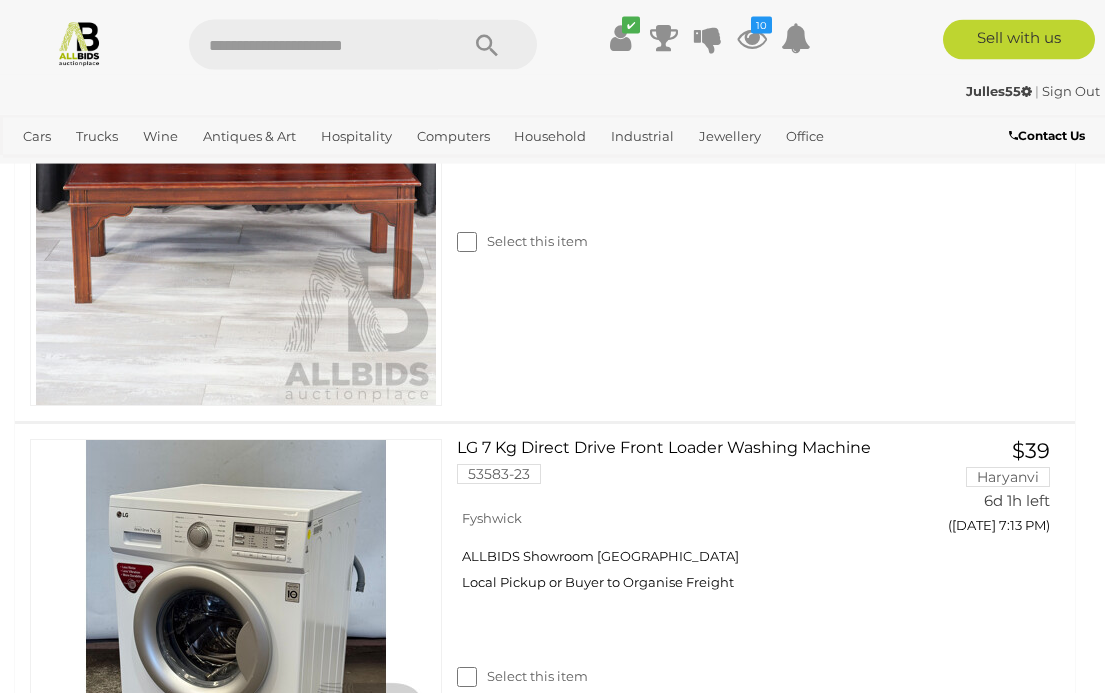 scroll, scrollTop: 1905, scrollLeft: 0, axis: vertical 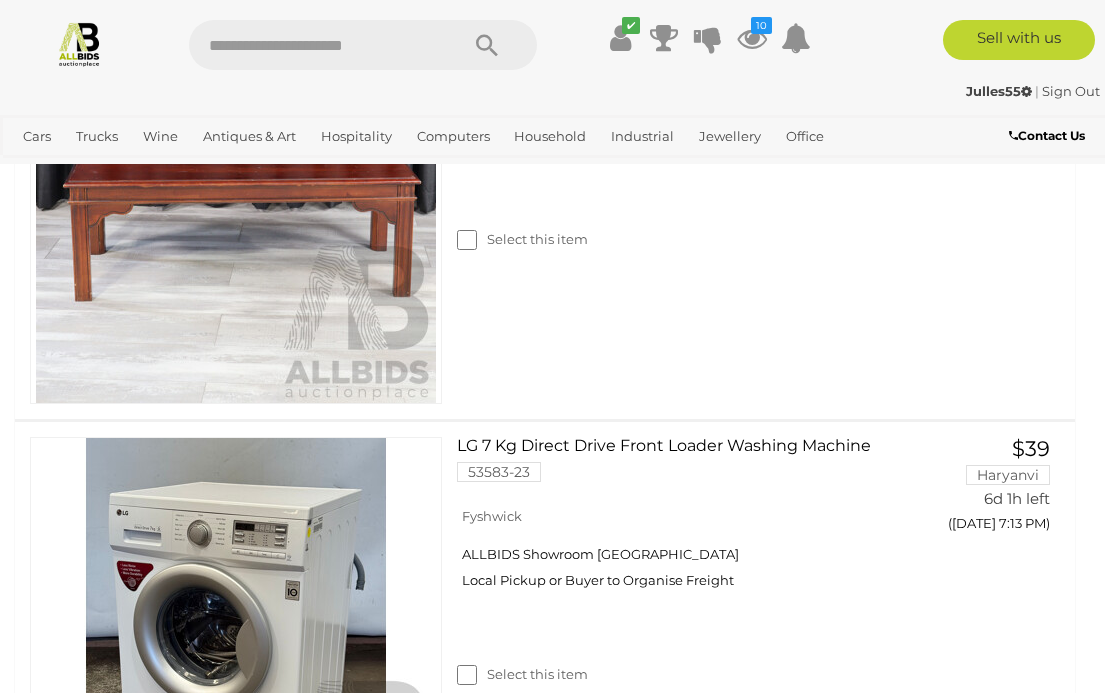 click at bounding box center [752, 38] 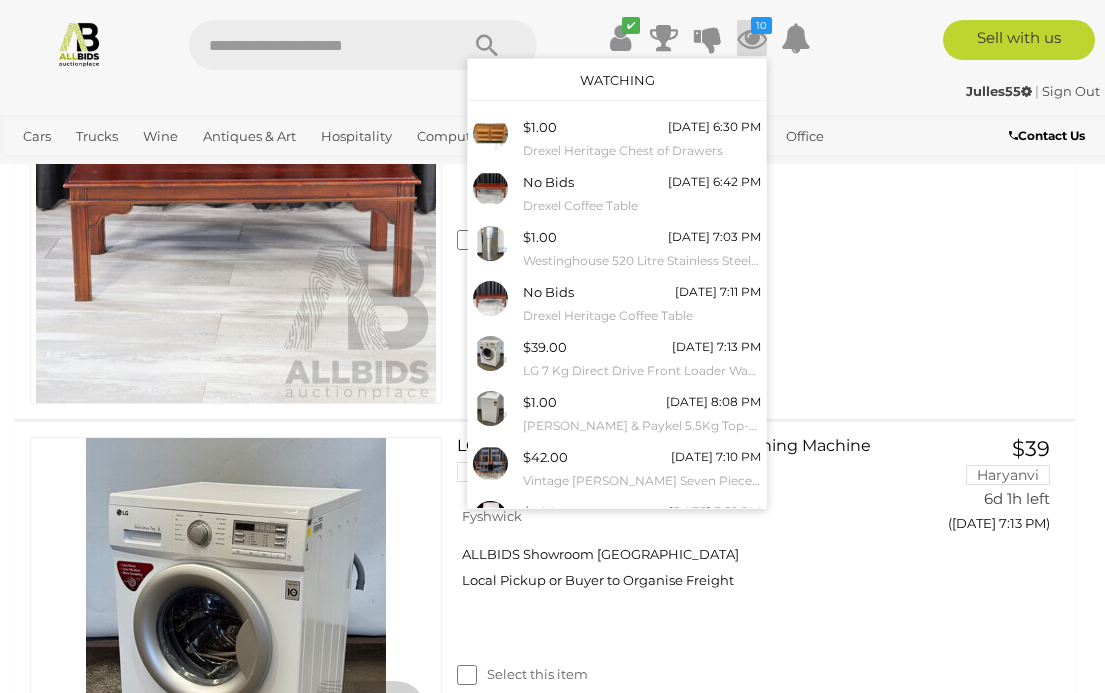 click on "Watching" at bounding box center (617, 80) 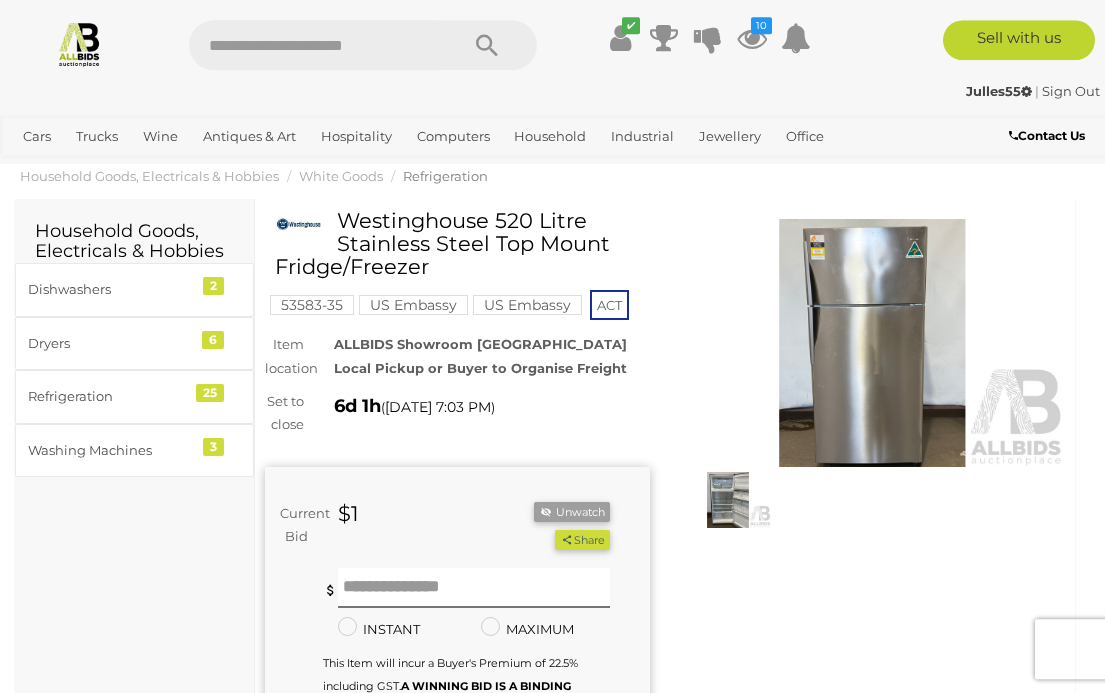 scroll, scrollTop: 0, scrollLeft: 0, axis: both 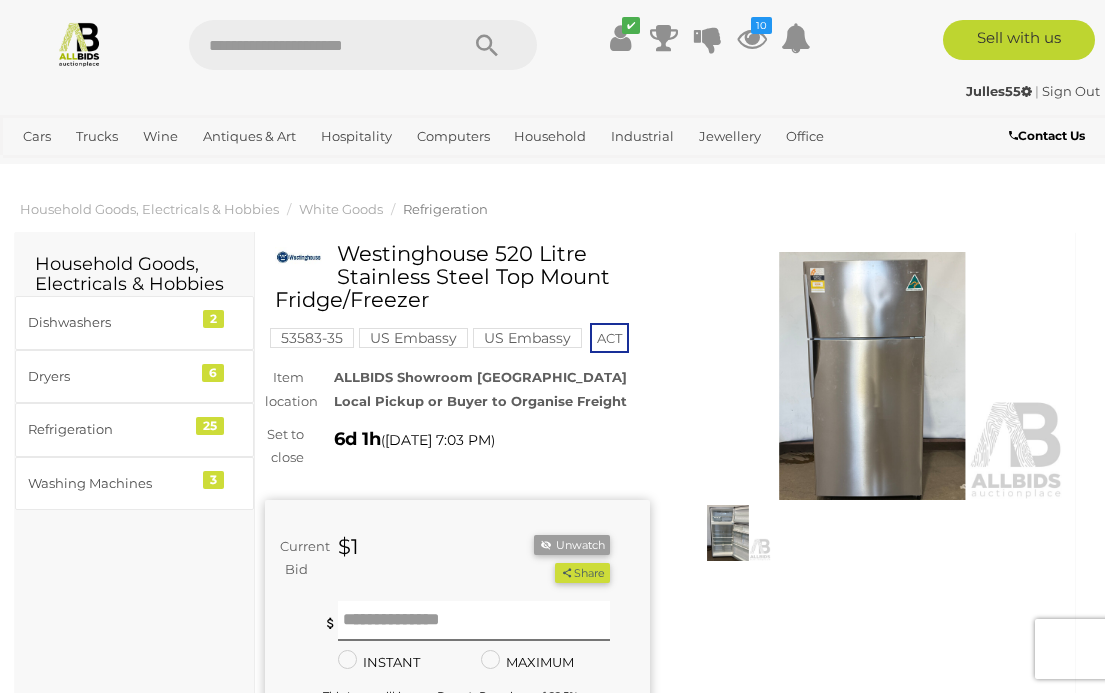 click at bounding box center (872, 376) 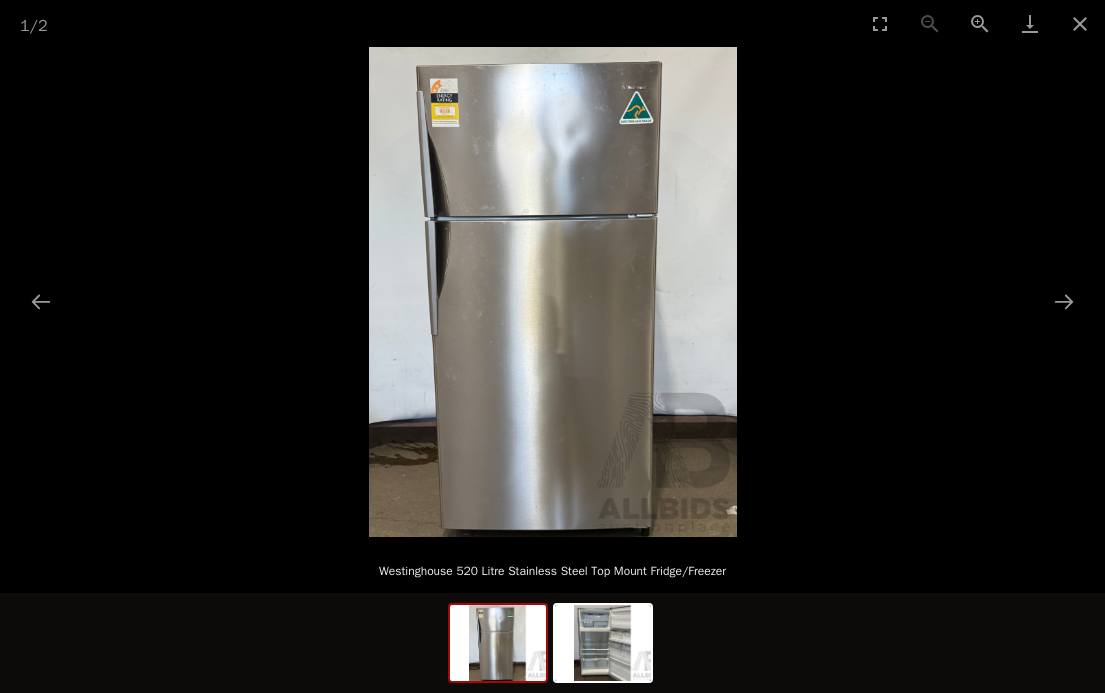 click at bounding box center (603, 643) 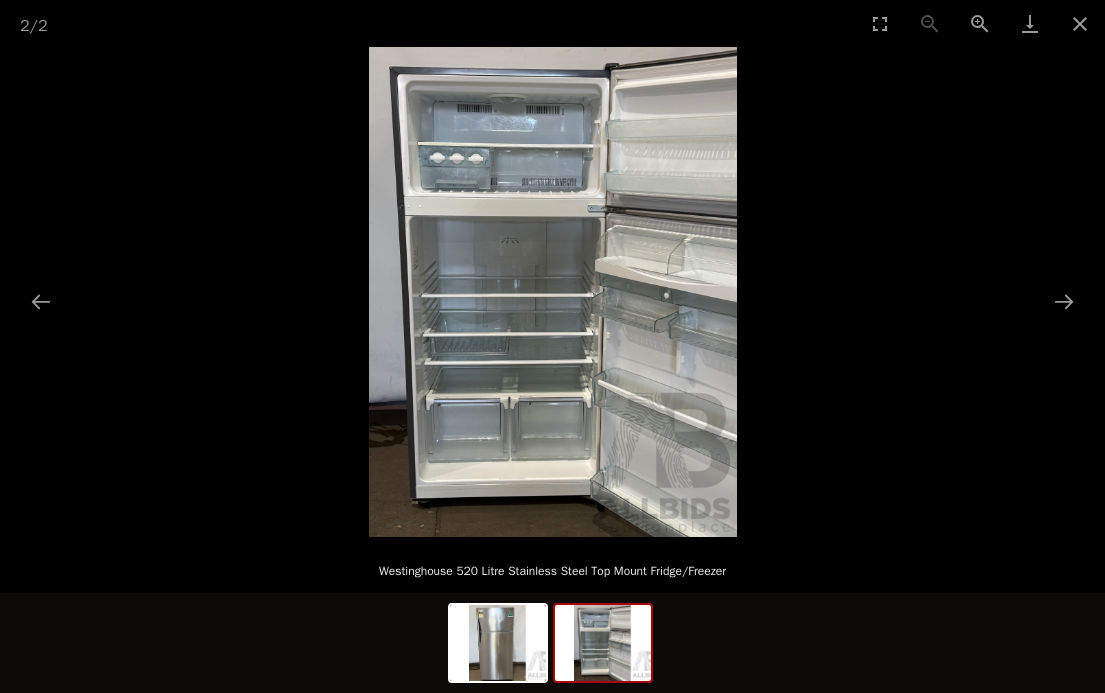 click at bounding box center [1080, 23] 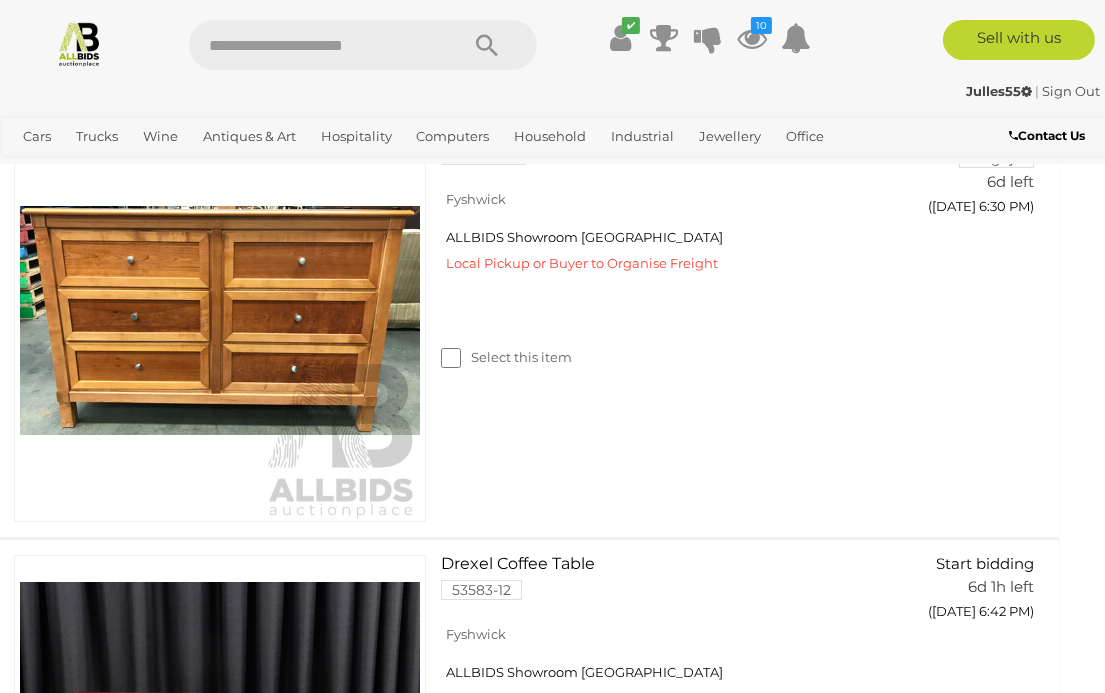 scroll, scrollTop: 482, scrollLeft: 17, axis: both 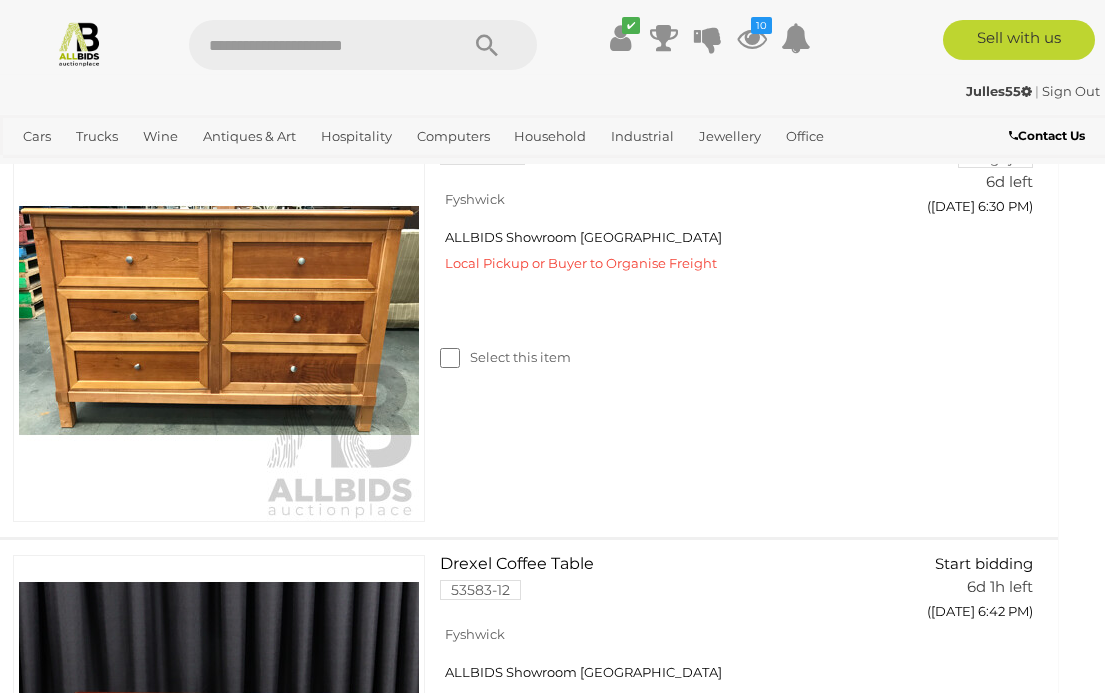 click on "View All Antiques & Art  Auctions" at bounding box center (0, 0) 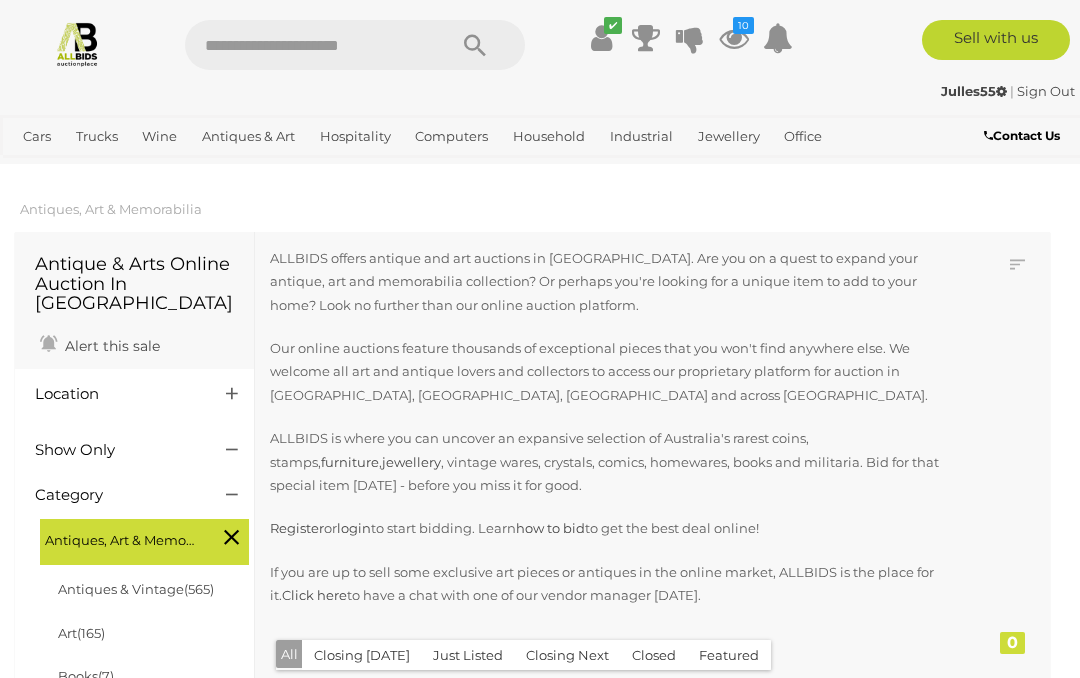 scroll, scrollTop: 0, scrollLeft: 0, axis: both 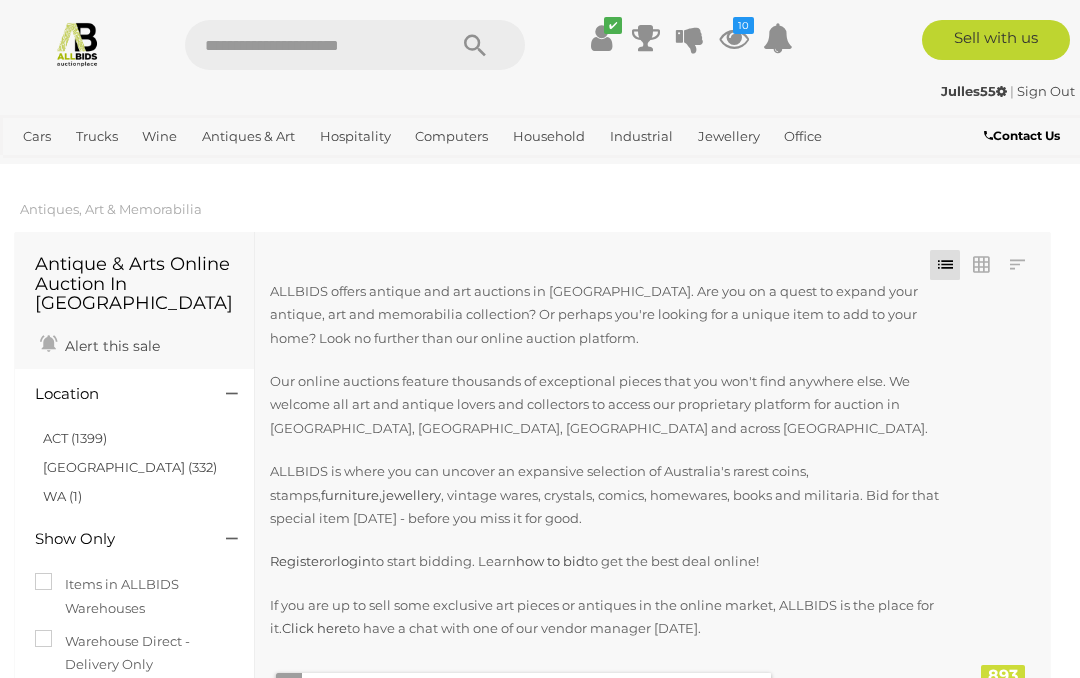 click on "ACT (1399)" at bounding box center (75, 438) 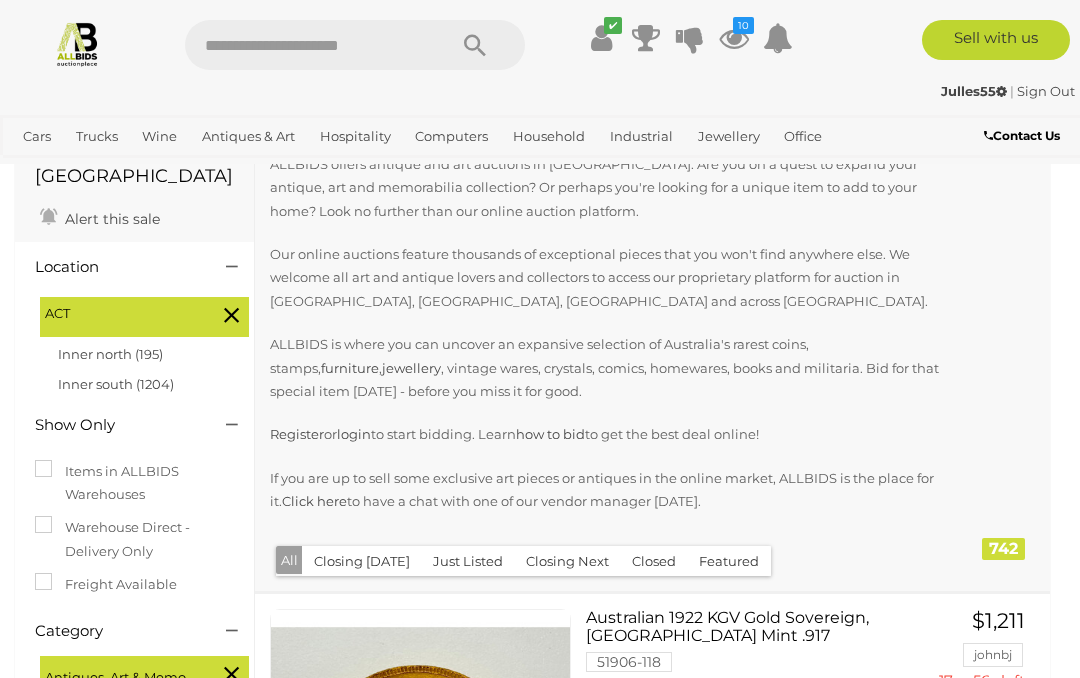 scroll, scrollTop: 131, scrollLeft: 0, axis: vertical 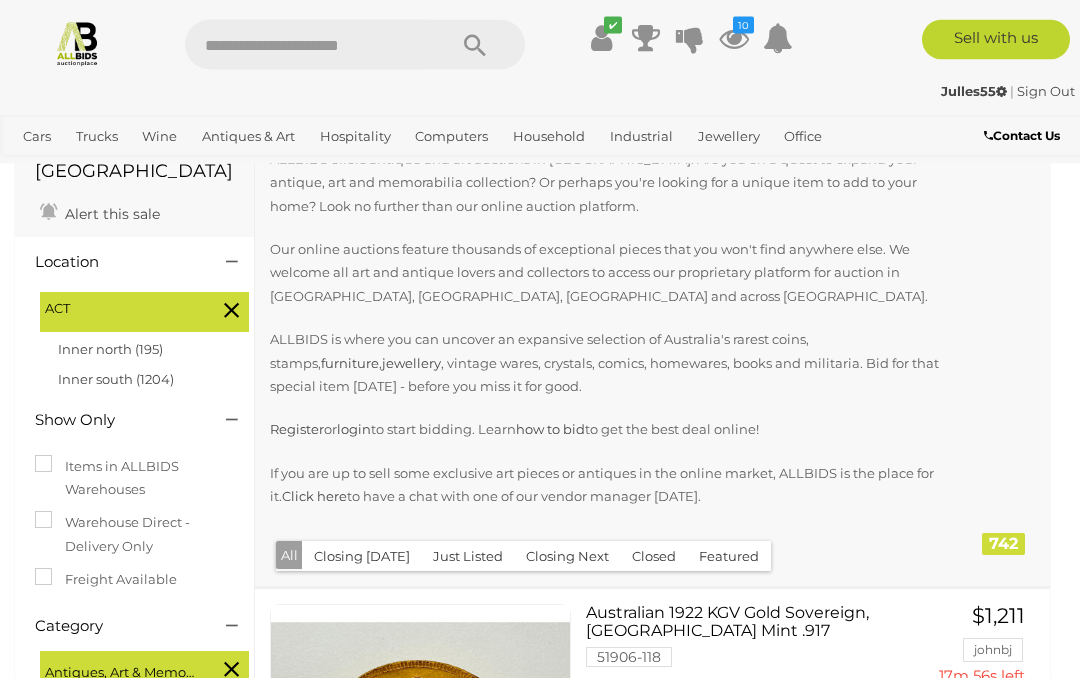 click on "Just Listed" at bounding box center (468, 557) 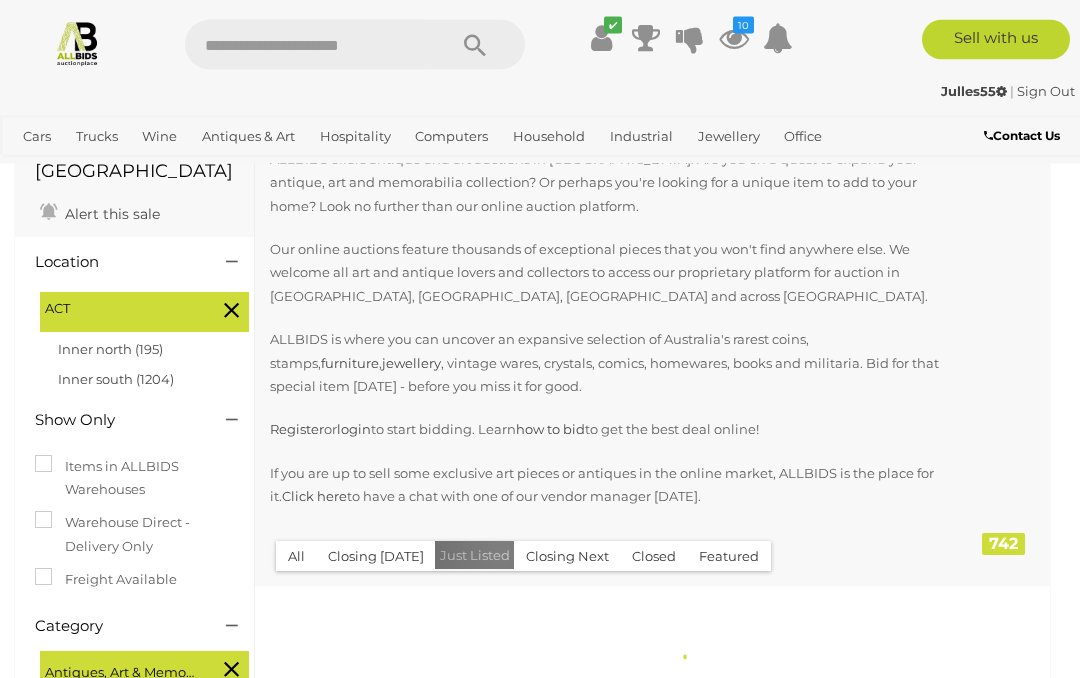 scroll, scrollTop: 0, scrollLeft: 0, axis: both 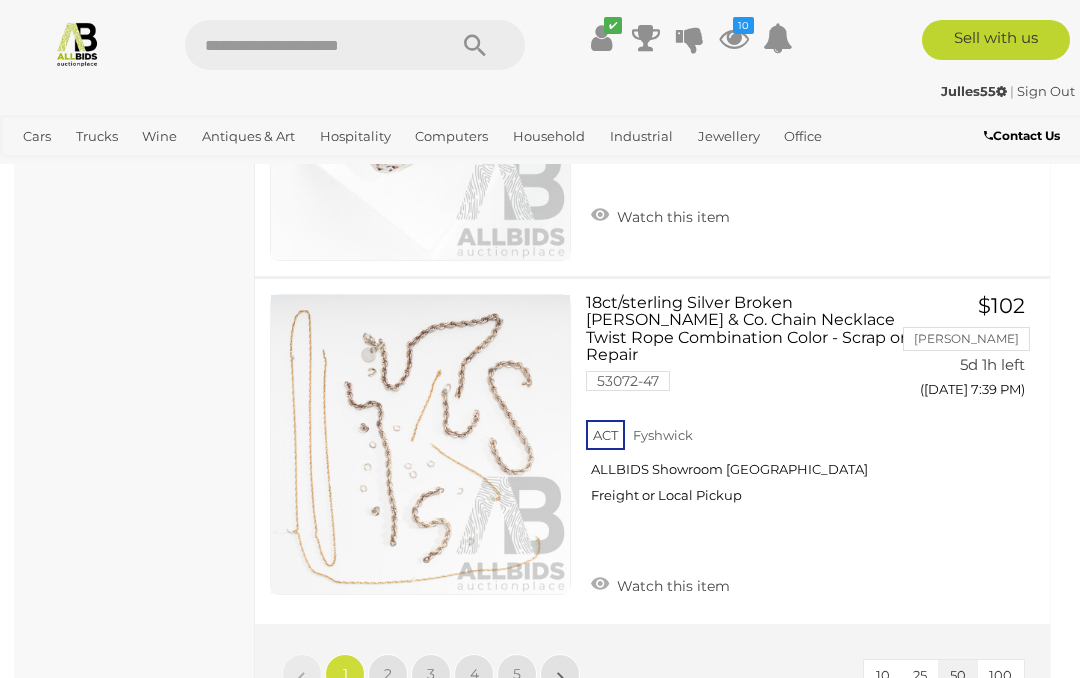click on "5" at bounding box center [517, 674] 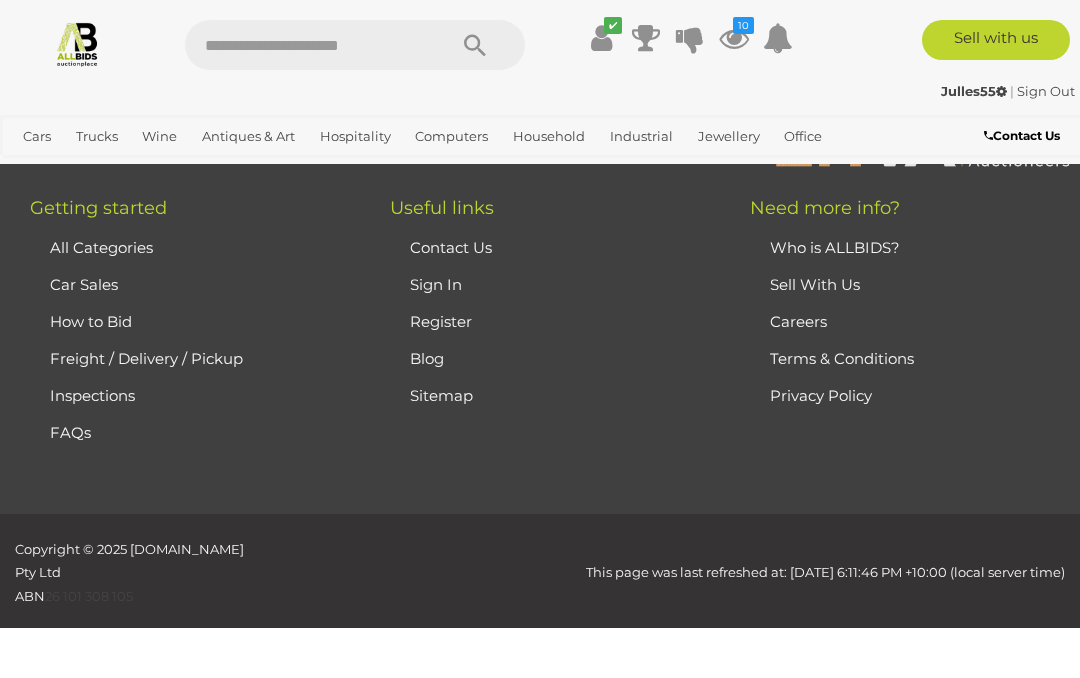 scroll, scrollTop: 513, scrollLeft: 0, axis: vertical 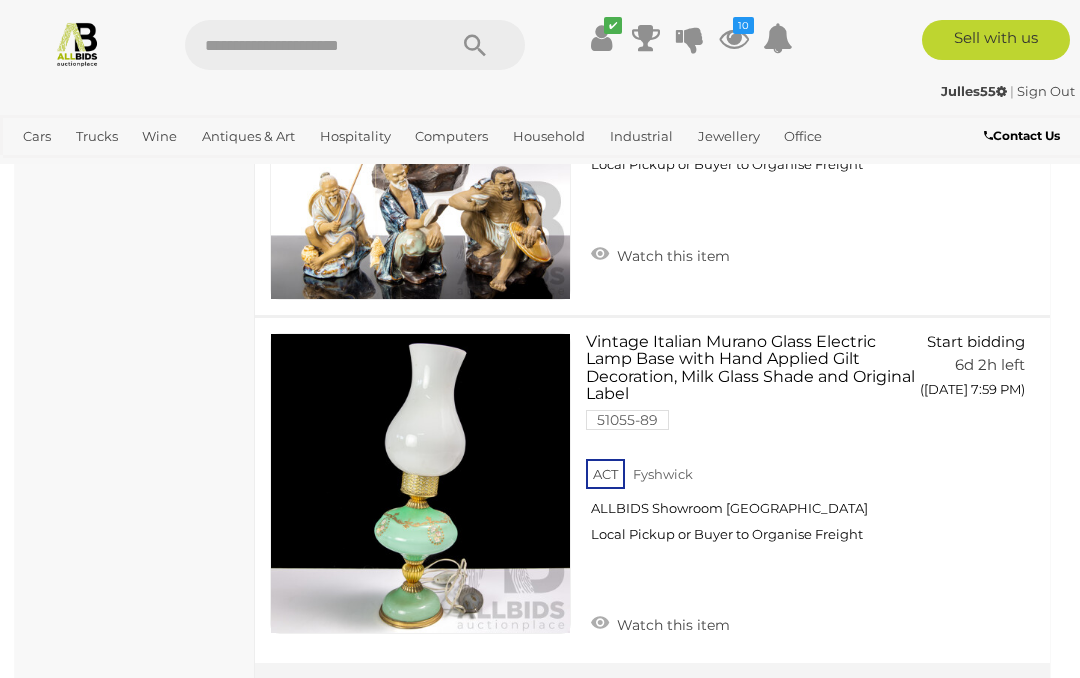 click on "4" at bounding box center (474, 713) 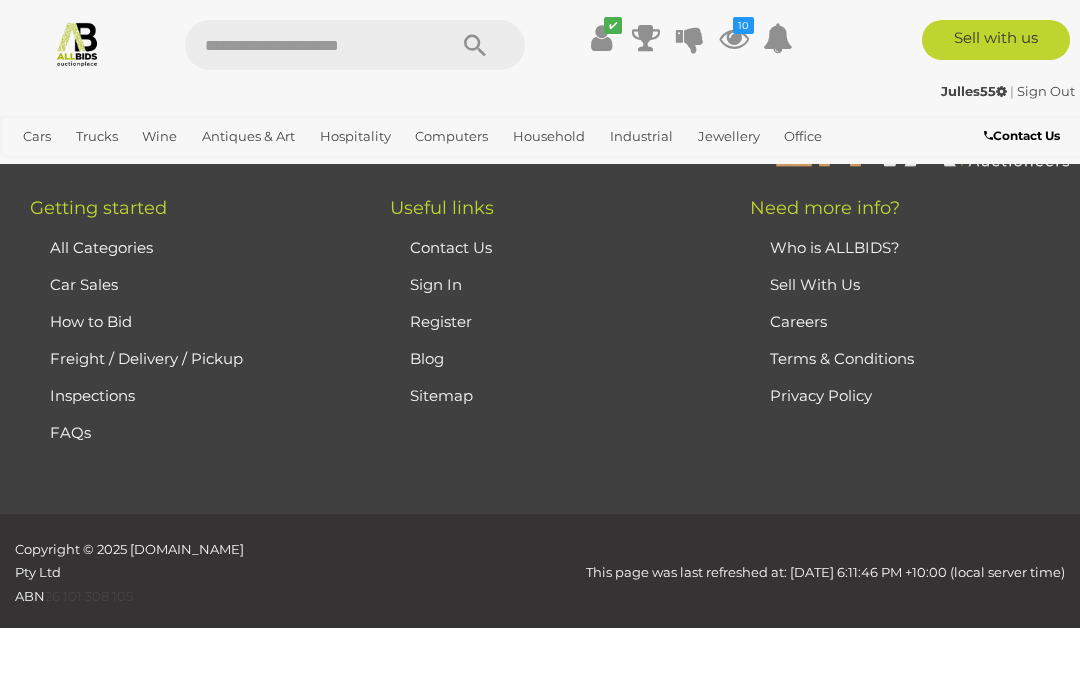 scroll, scrollTop: 513, scrollLeft: 0, axis: vertical 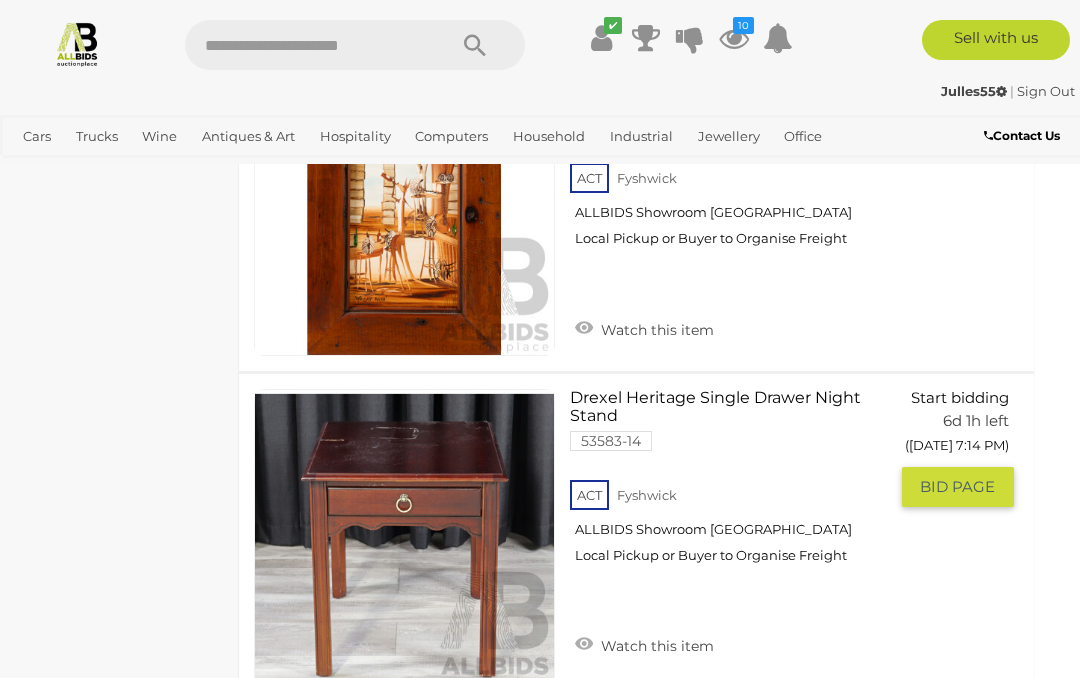 click on "Watch this item" at bounding box center [644, 644] 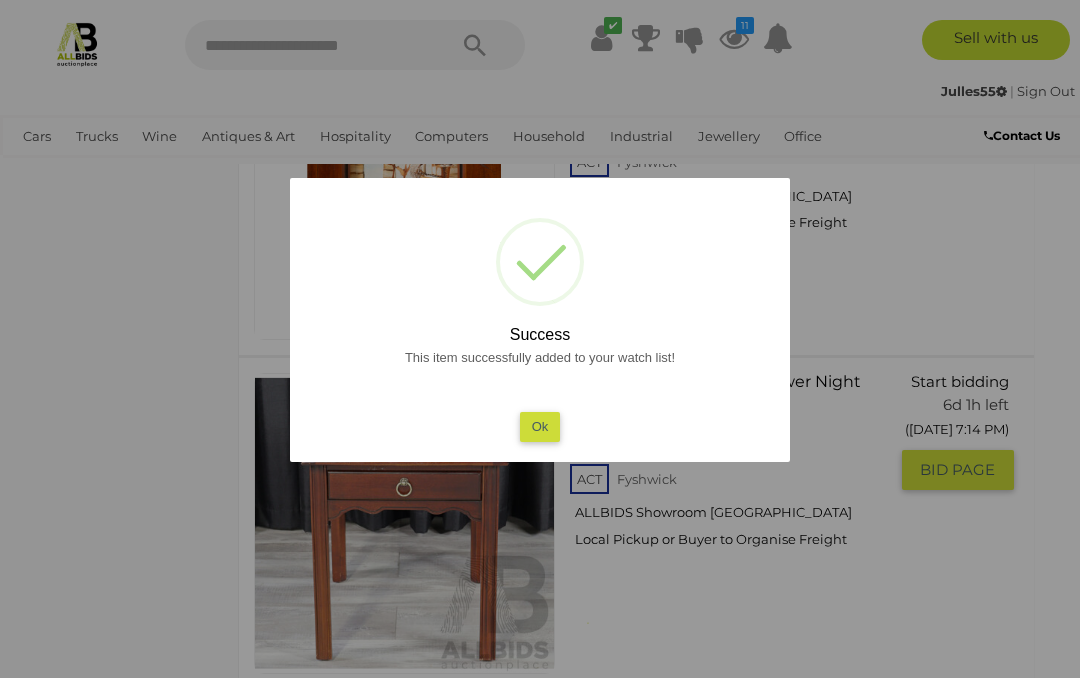 click on "Ok" at bounding box center [540, 426] 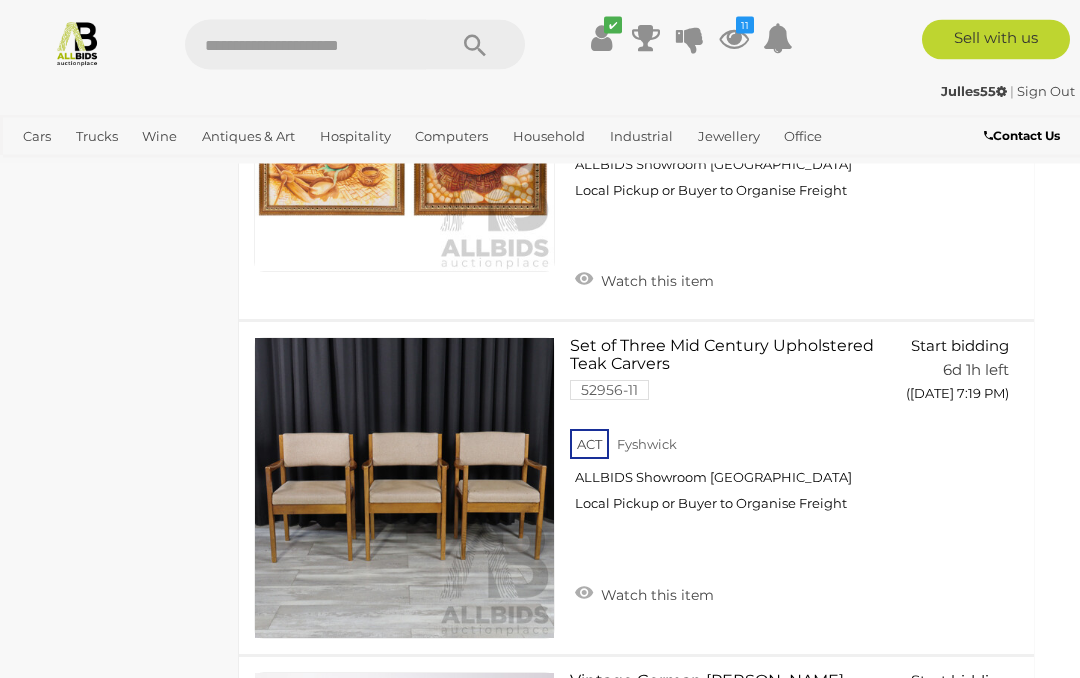 scroll, scrollTop: 8511, scrollLeft: 16, axis: both 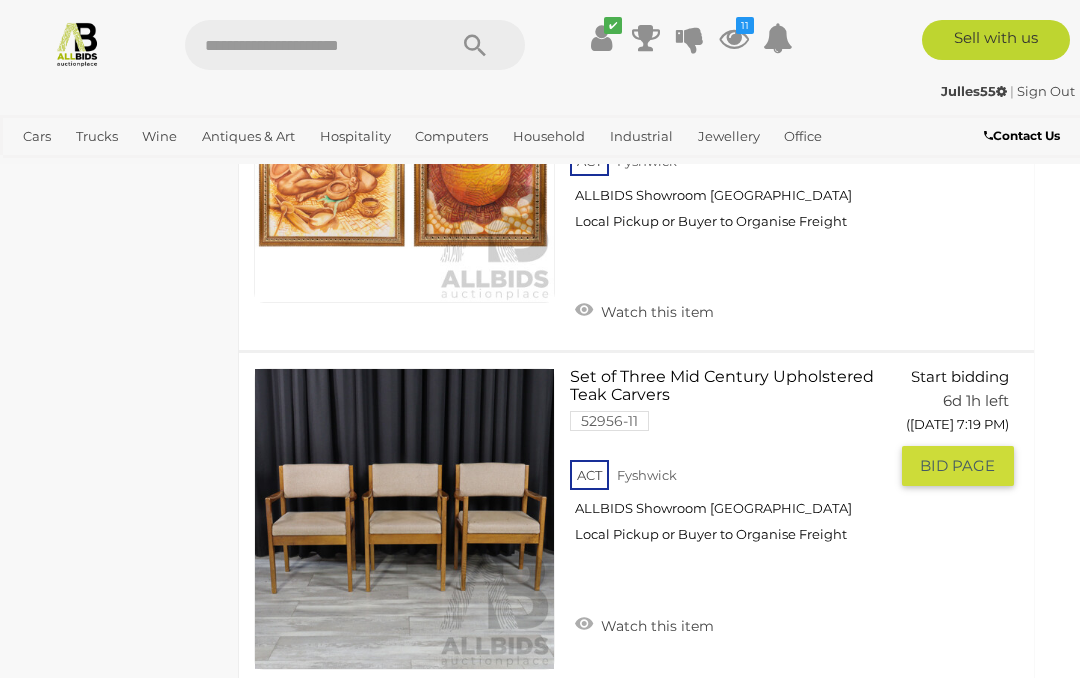 click on "Set of Three Mid Century Upholstered Teak Carvers
52956-11
ACT
Fyshwick" at bounding box center [735, 463] 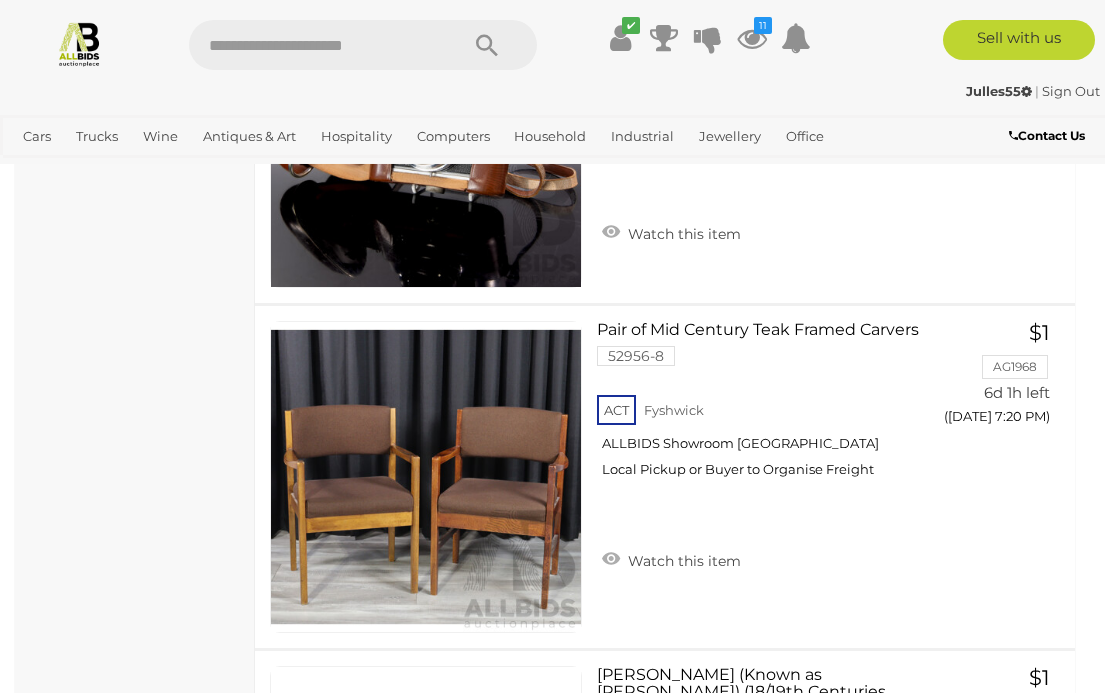 scroll, scrollTop: 9438, scrollLeft: 0, axis: vertical 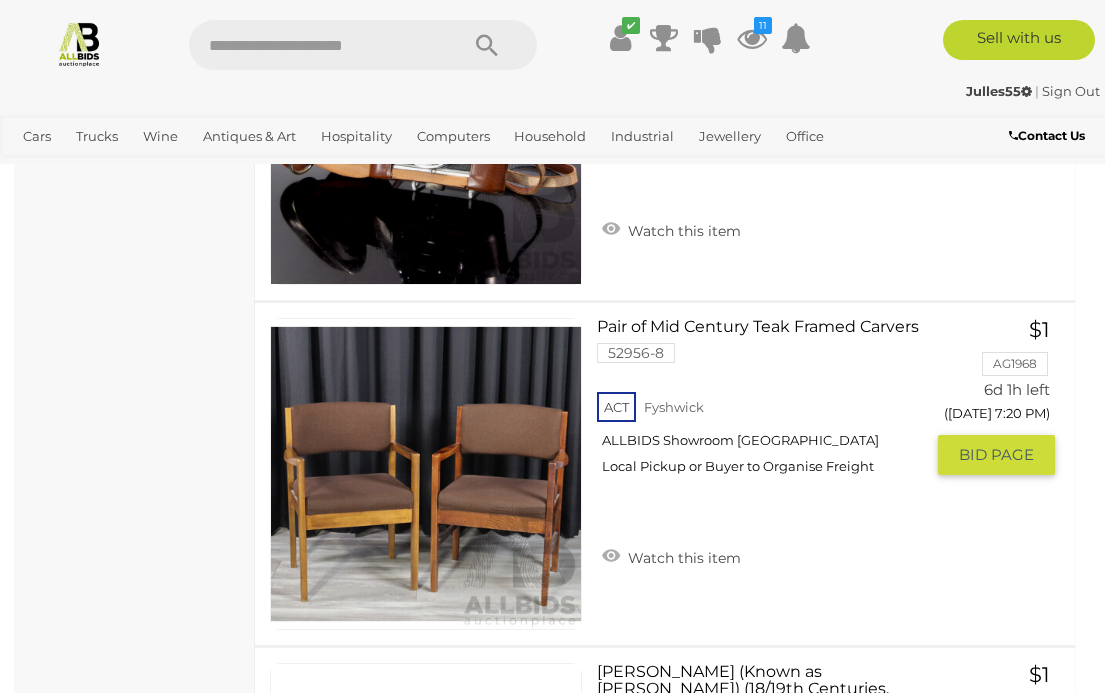 click on "Watch this item" at bounding box center [671, 556] 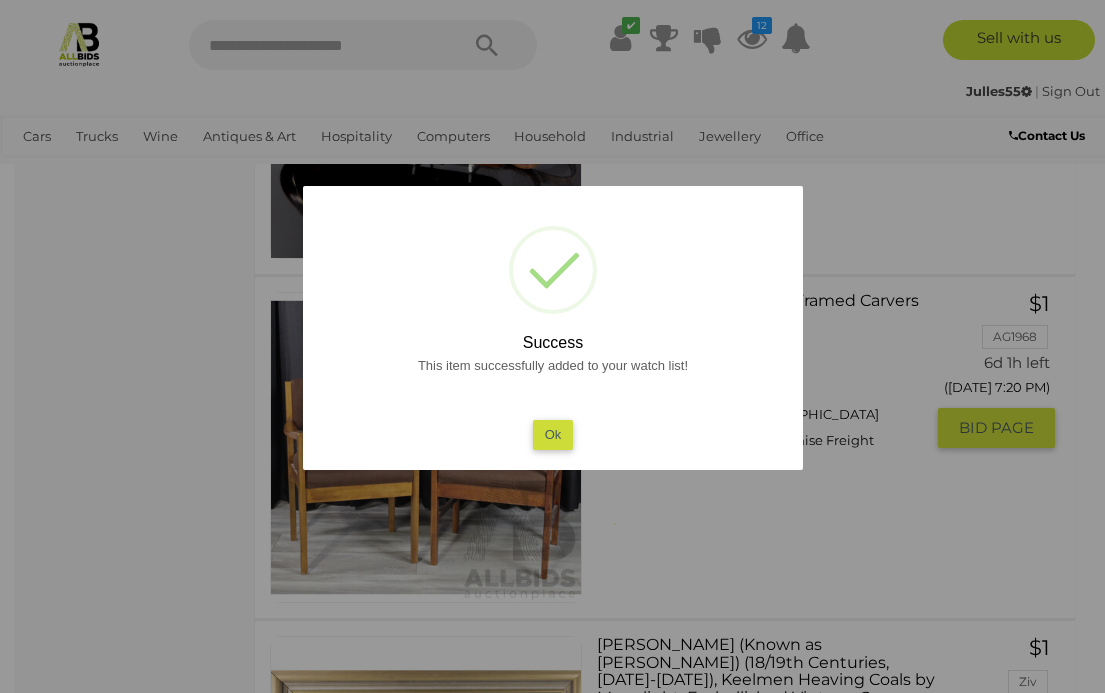 click on "Ok" at bounding box center [552, 434] 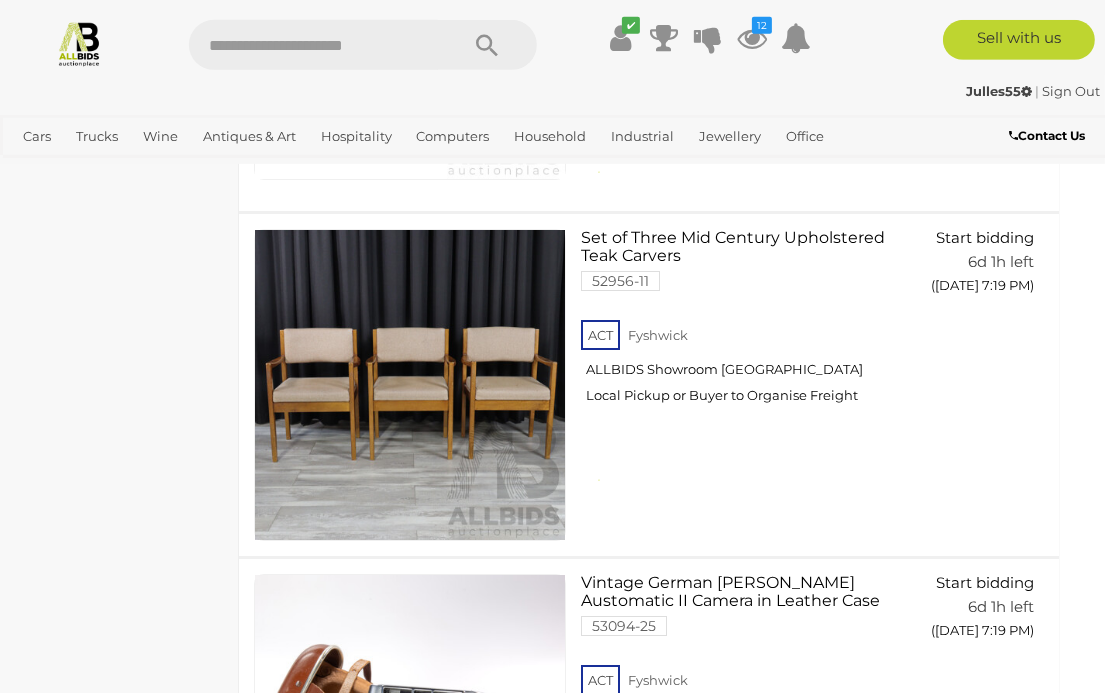 scroll, scrollTop: 8708, scrollLeft: 17, axis: both 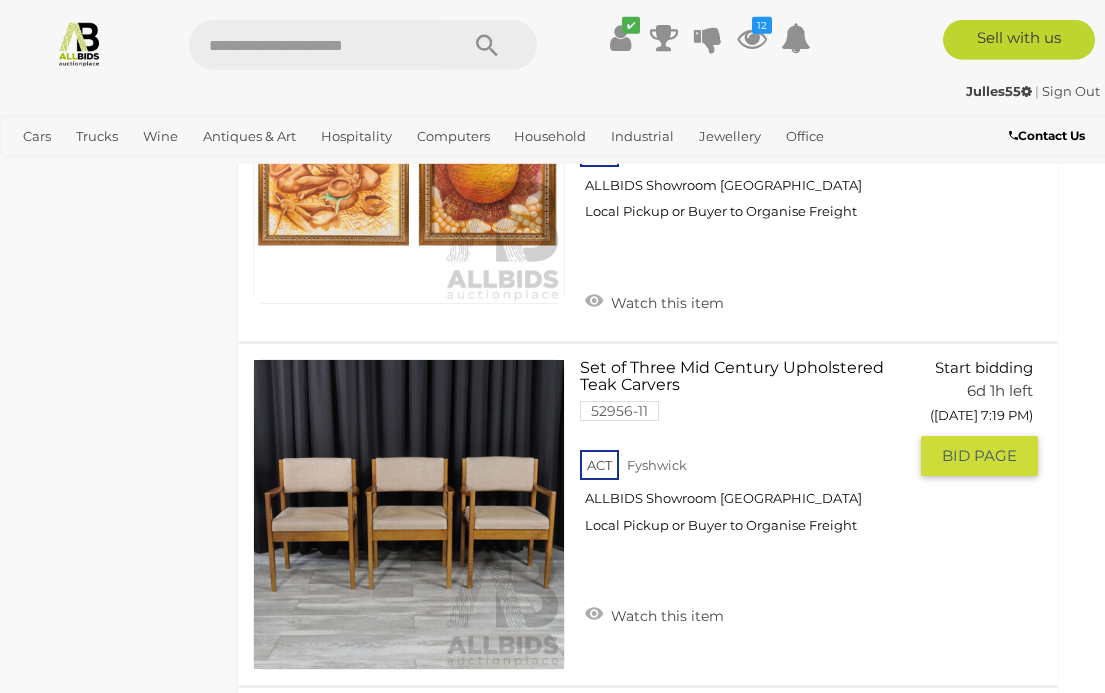click on "Watch this item" at bounding box center [654, 614] 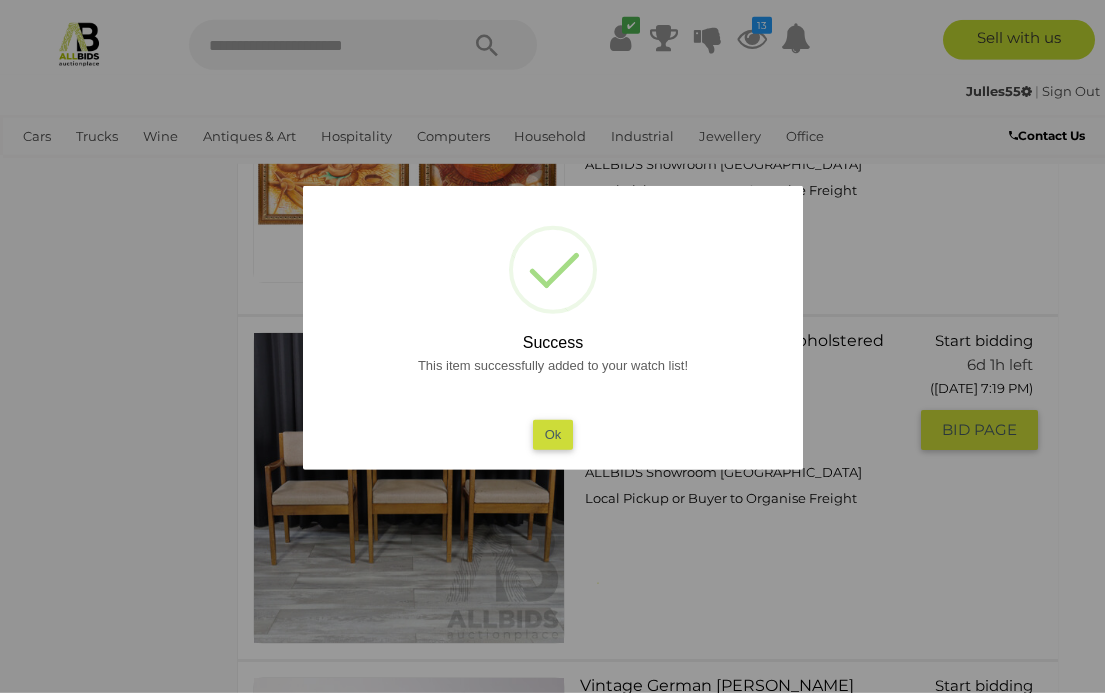 click on "Ok" at bounding box center [552, 434] 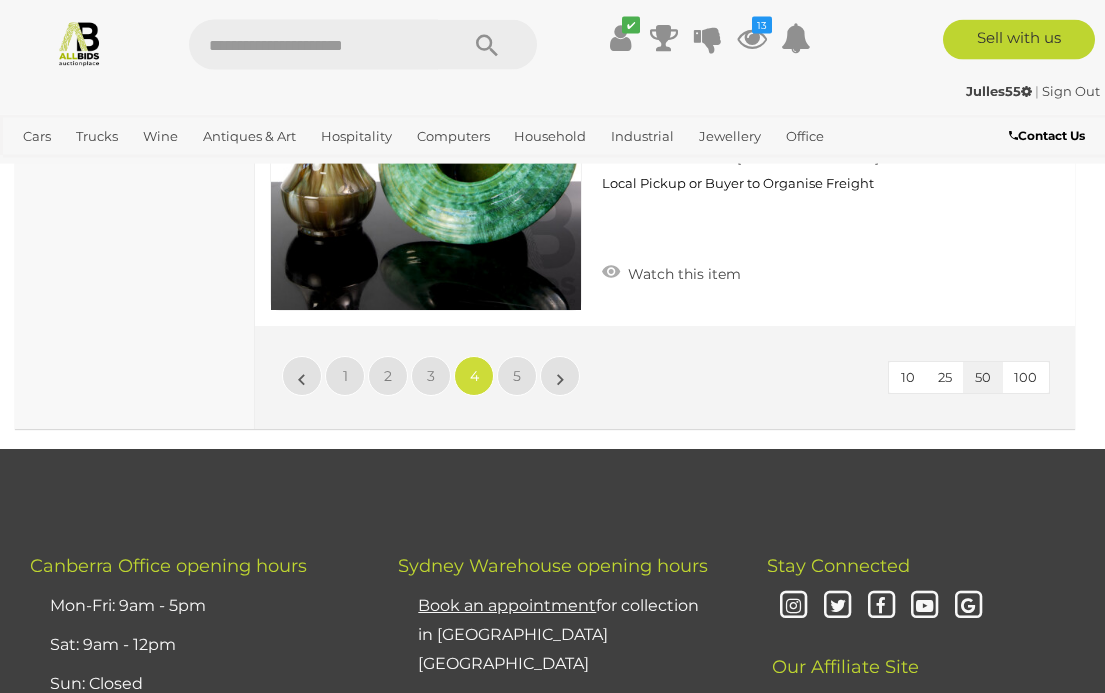 scroll, scrollTop: 17796, scrollLeft: 0, axis: vertical 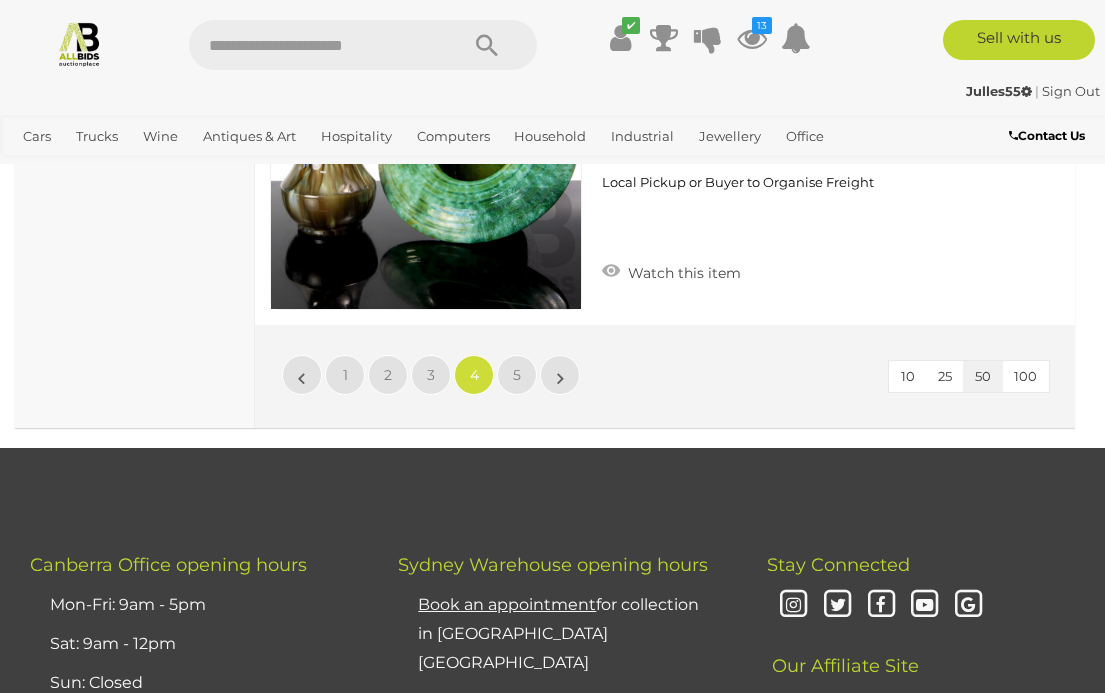 click on "3" at bounding box center [431, 375] 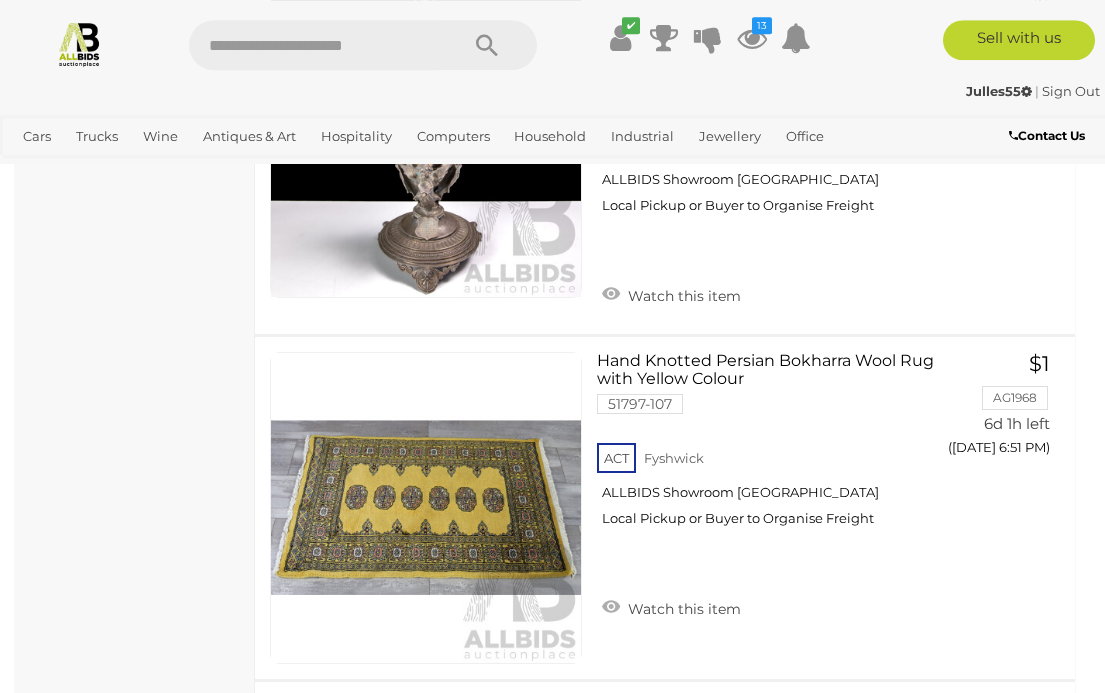 scroll, scrollTop: 2133, scrollLeft: 0, axis: vertical 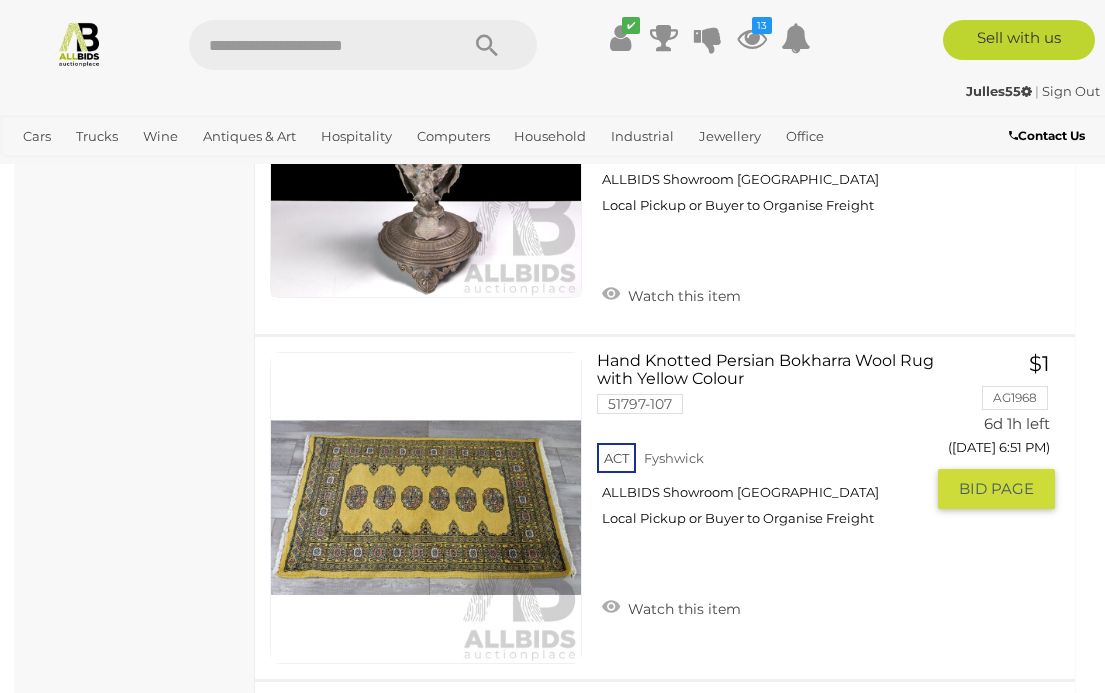 click on "Watch this item" at bounding box center [671, 607] 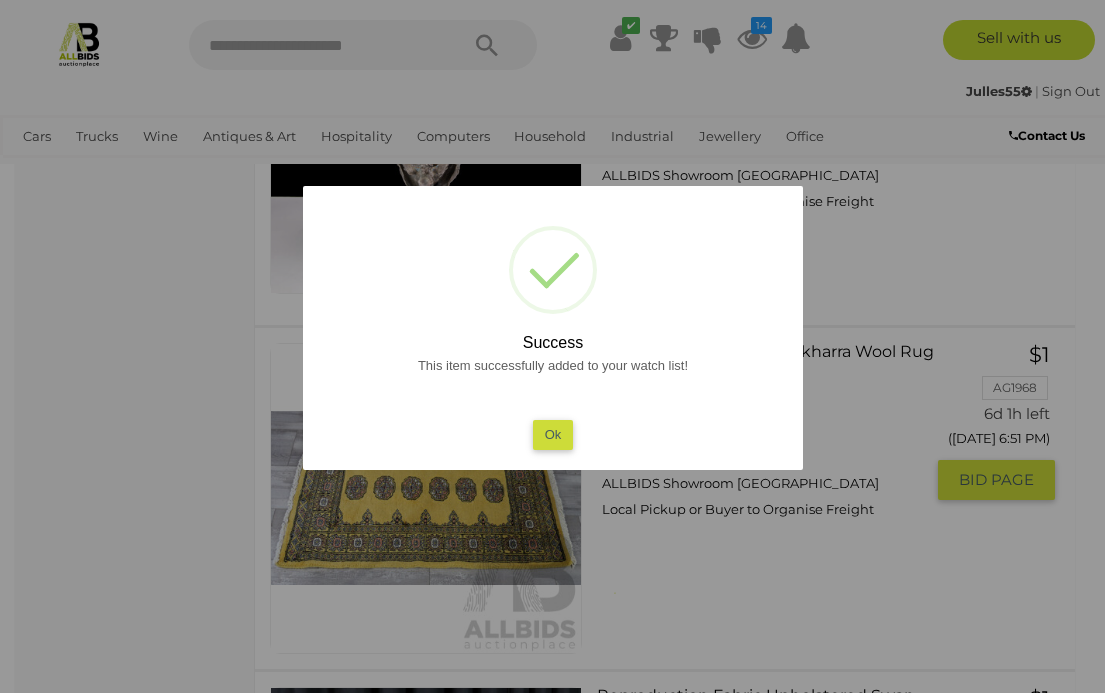 click on "Ok" at bounding box center [552, 434] 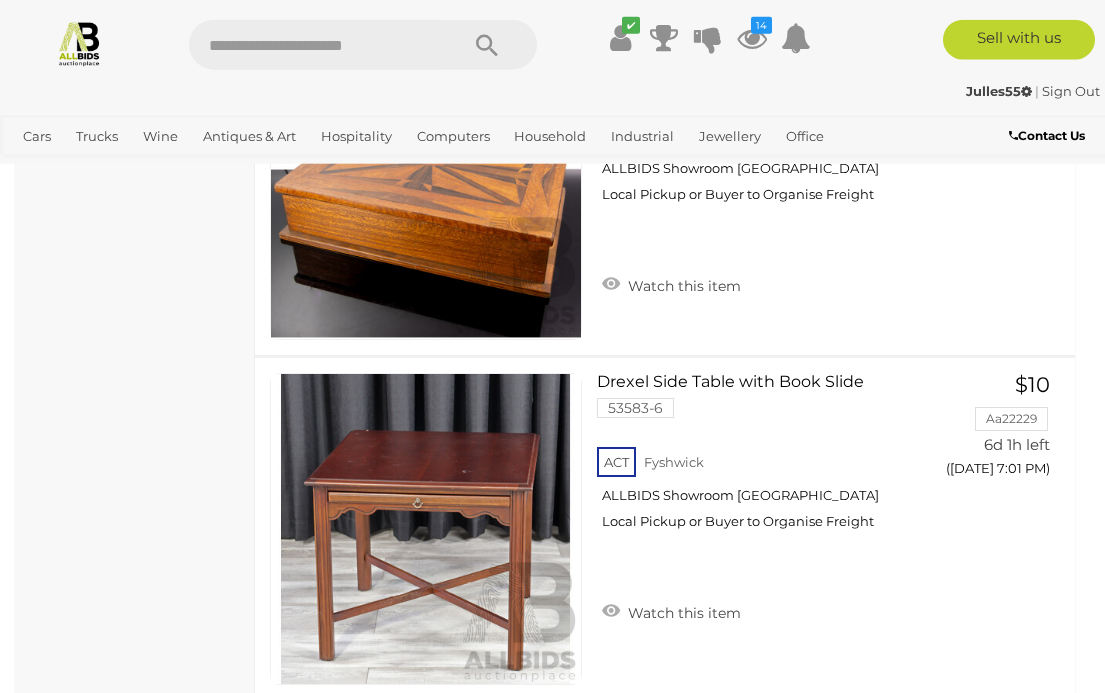 scroll, scrollTop: 10418, scrollLeft: 0, axis: vertical 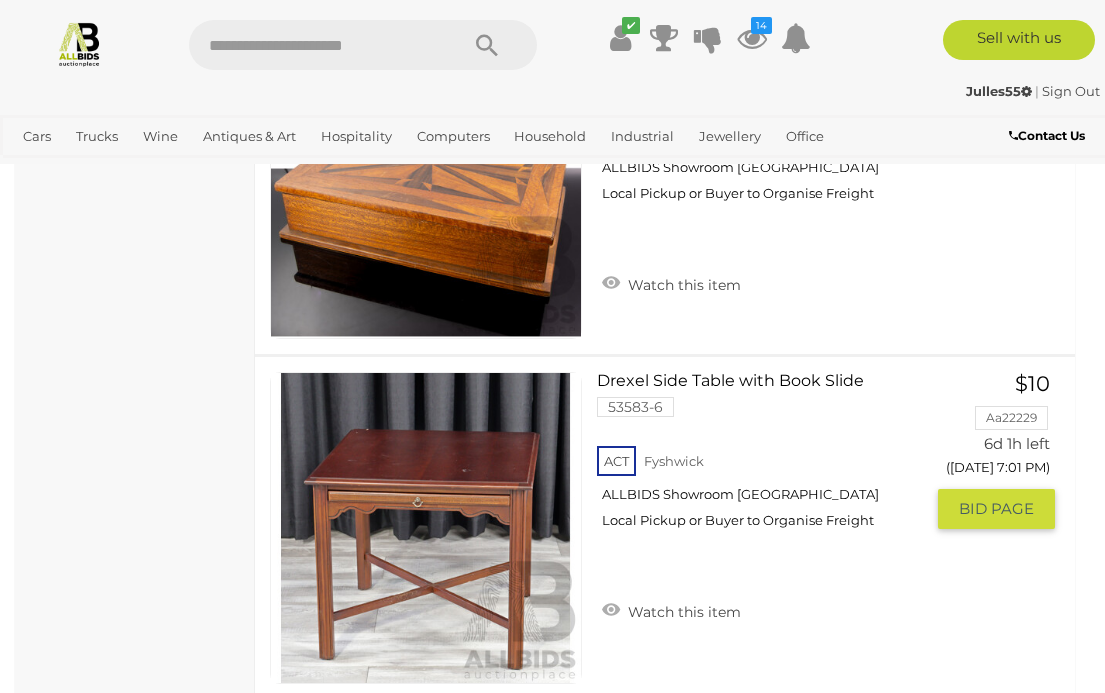 click on "Watch this item" at bounding box center [671, 610] 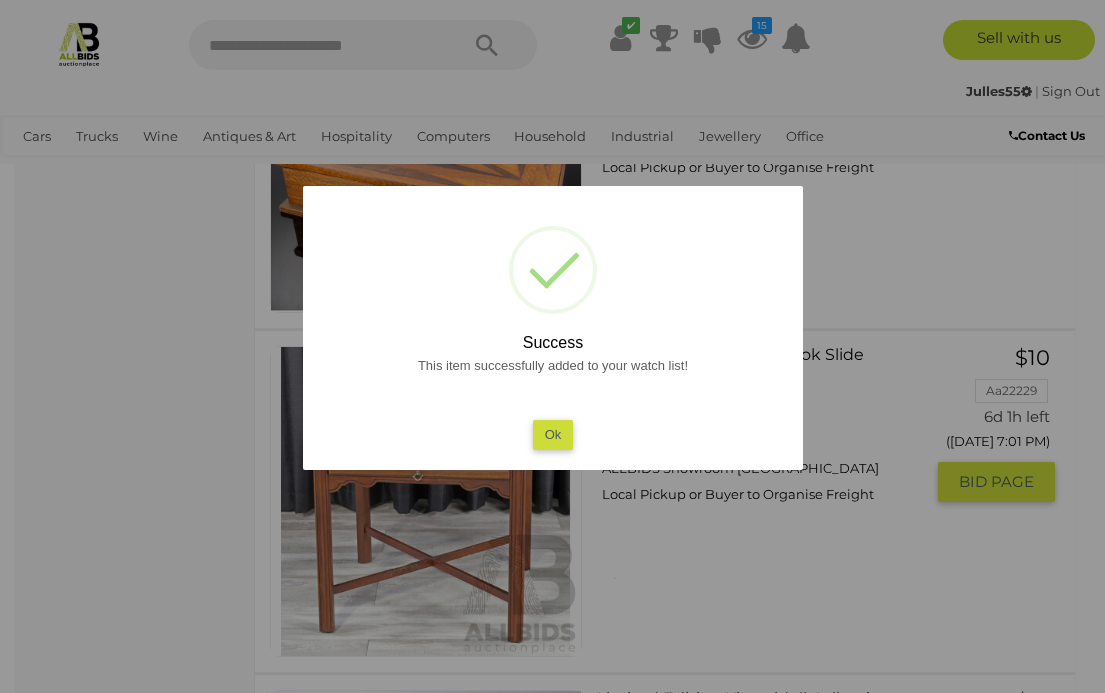 click on "Ok" at bounding box center [552, 434] 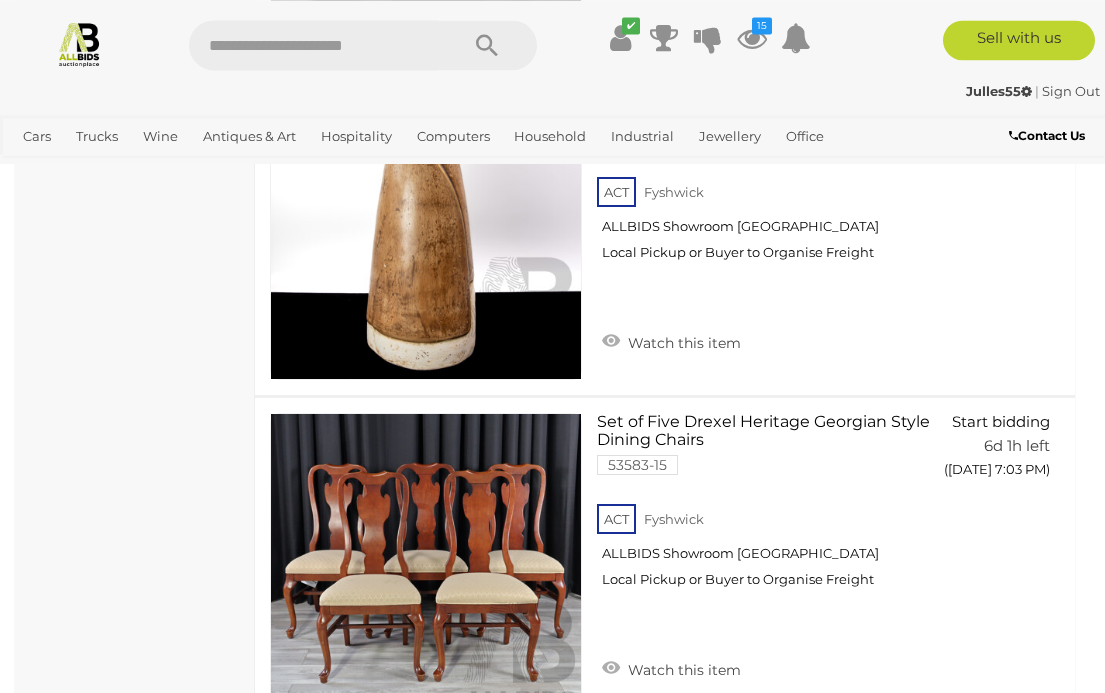 scroll, scrollTop: 12121, scrollLeft: 0, axis: vertical 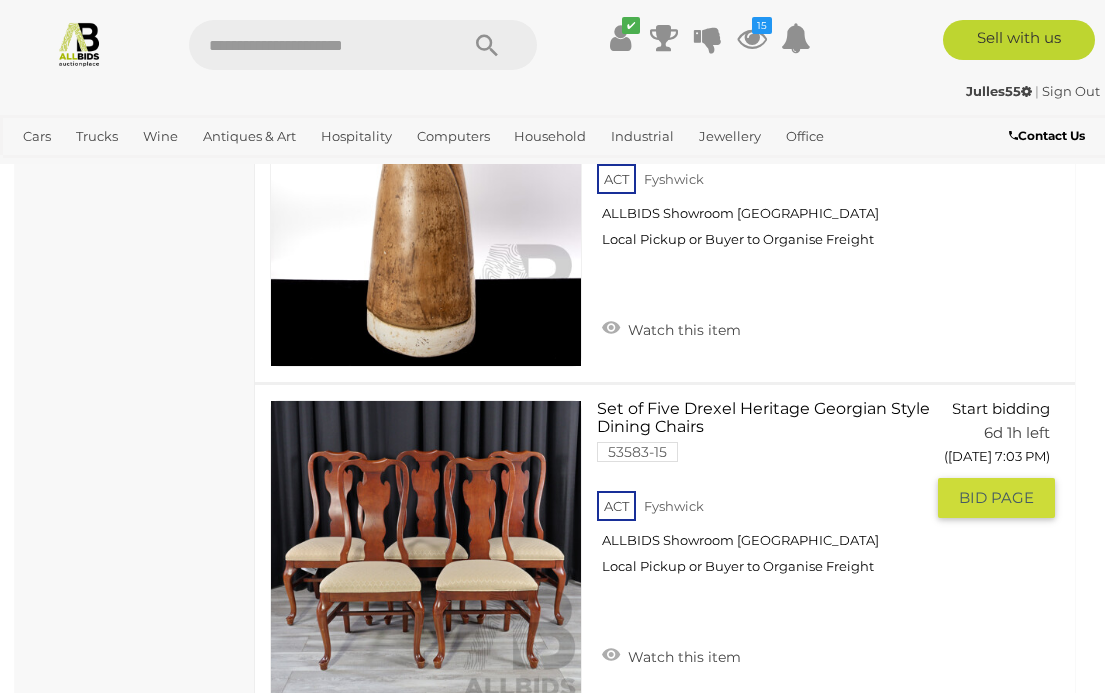 click on "Watch this item" at bounding box center (671, 655) 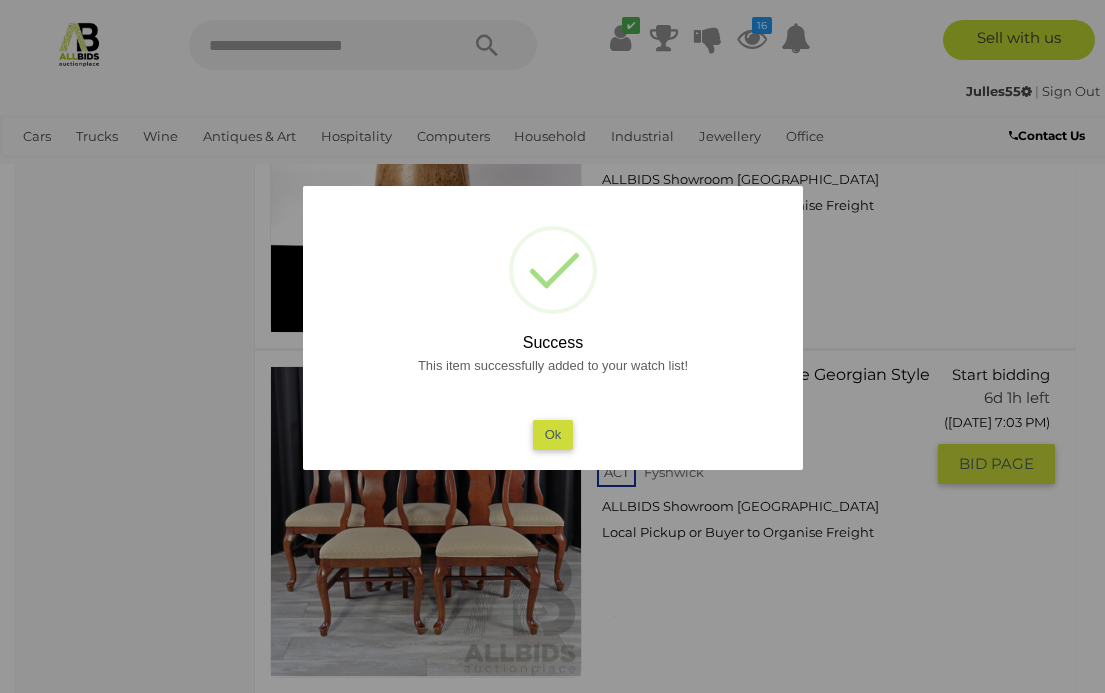 click on "Ok" at bounding box center (552, 434) 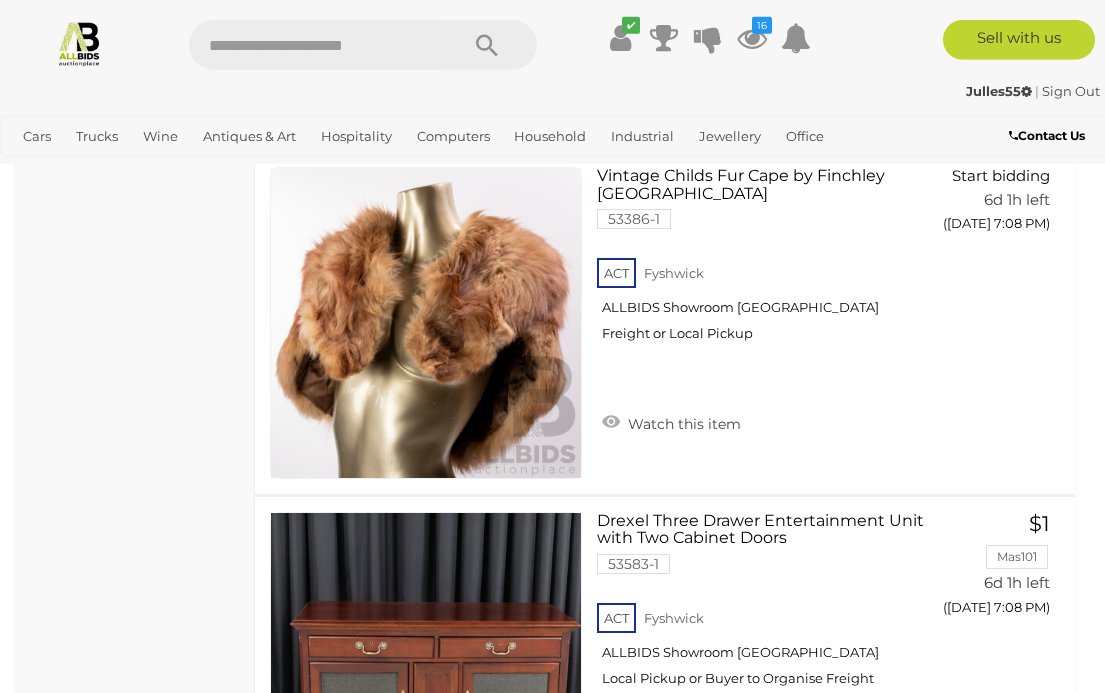 scroll, scrollTop: 16189, scrollLeft: 0, axis: vertical 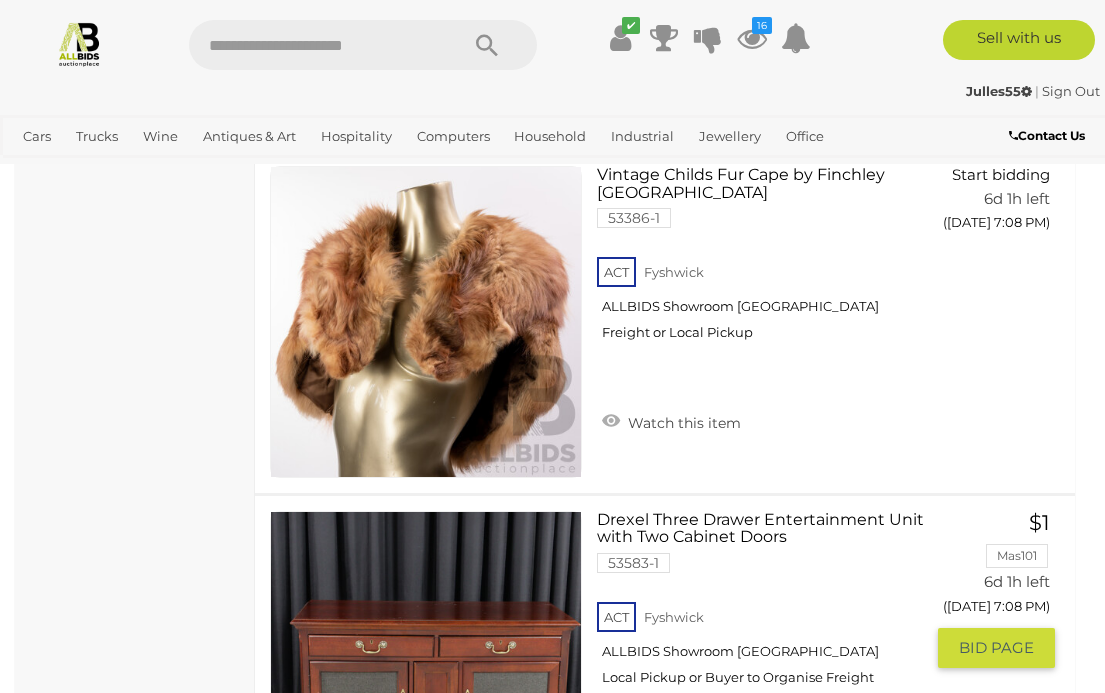 click on "Watch this item" at bounding box center (671, 766) 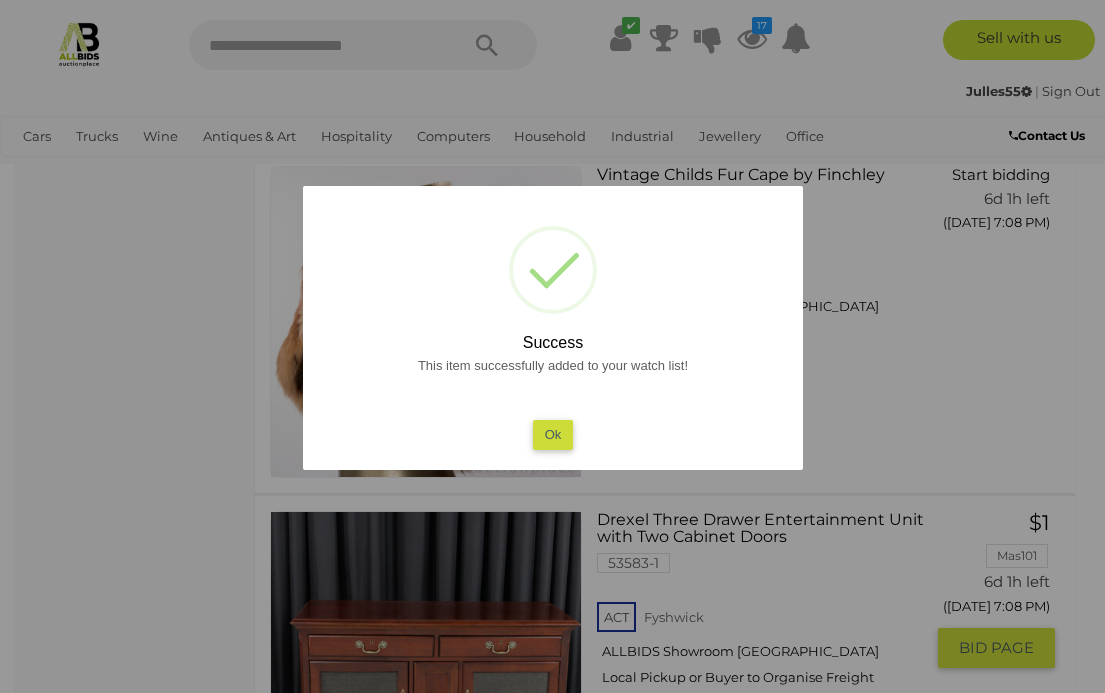click on "Ok" at bounding box center (552, 434) 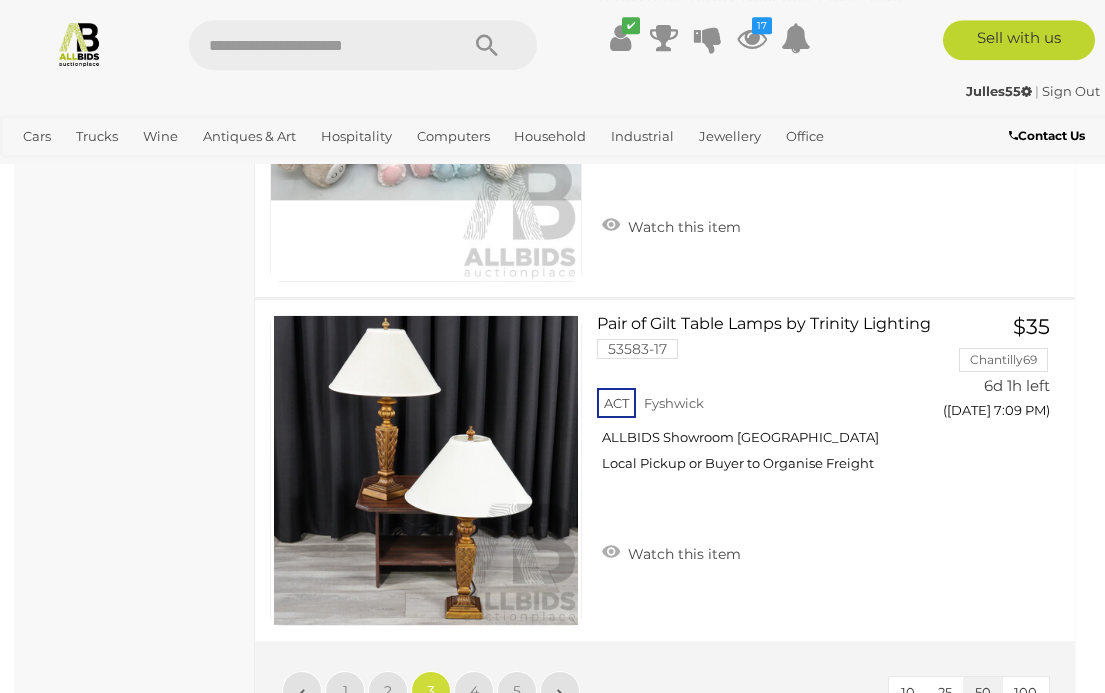 scroll, scrollTop: 17423, scrollLeft: 0, axis: vertical 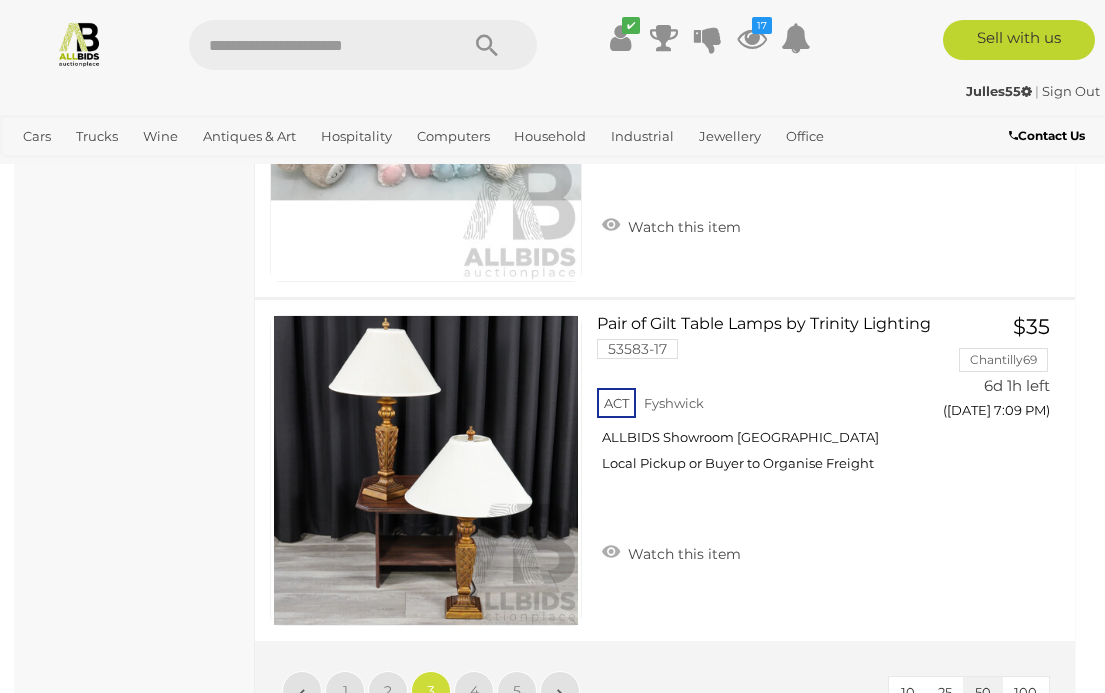 click on "2" at bounding box center [388, 691] 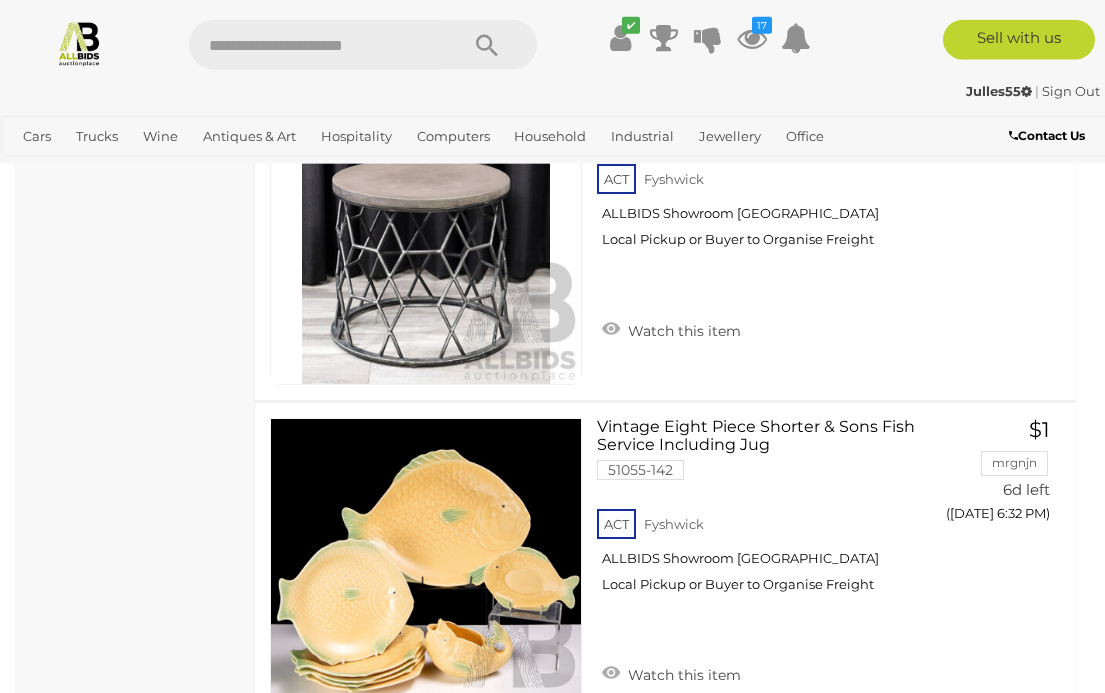 scroll, scrollTop: 4140, scrollLeft: 0, axis: vertical 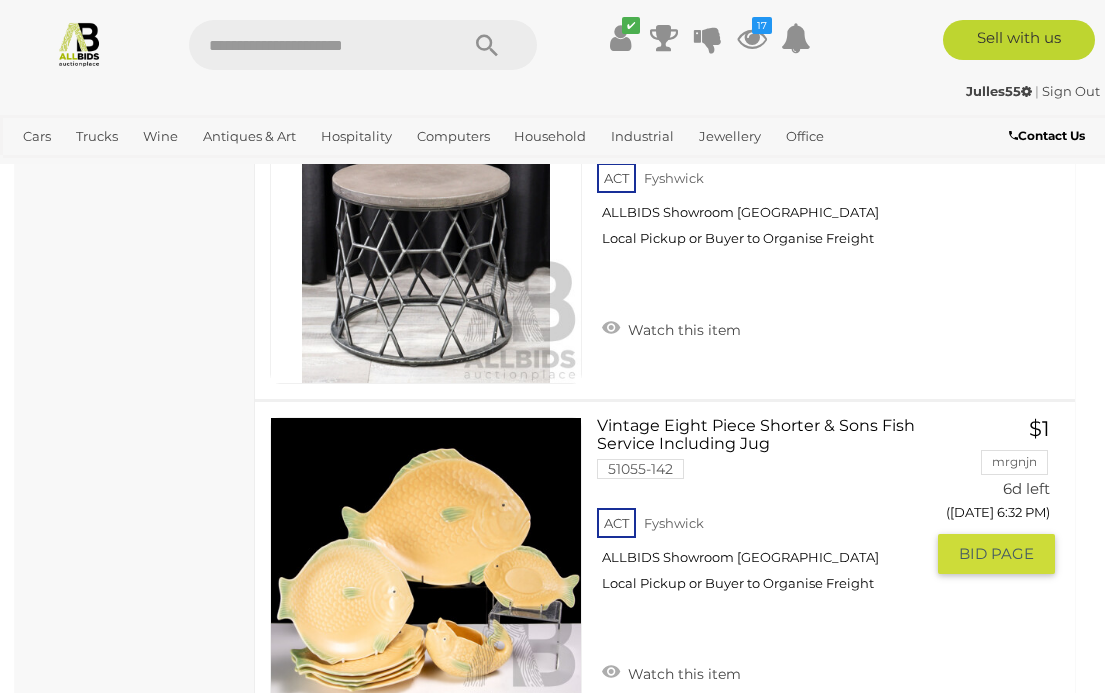 click on "Watch this item" at bounding box center [671, 672] 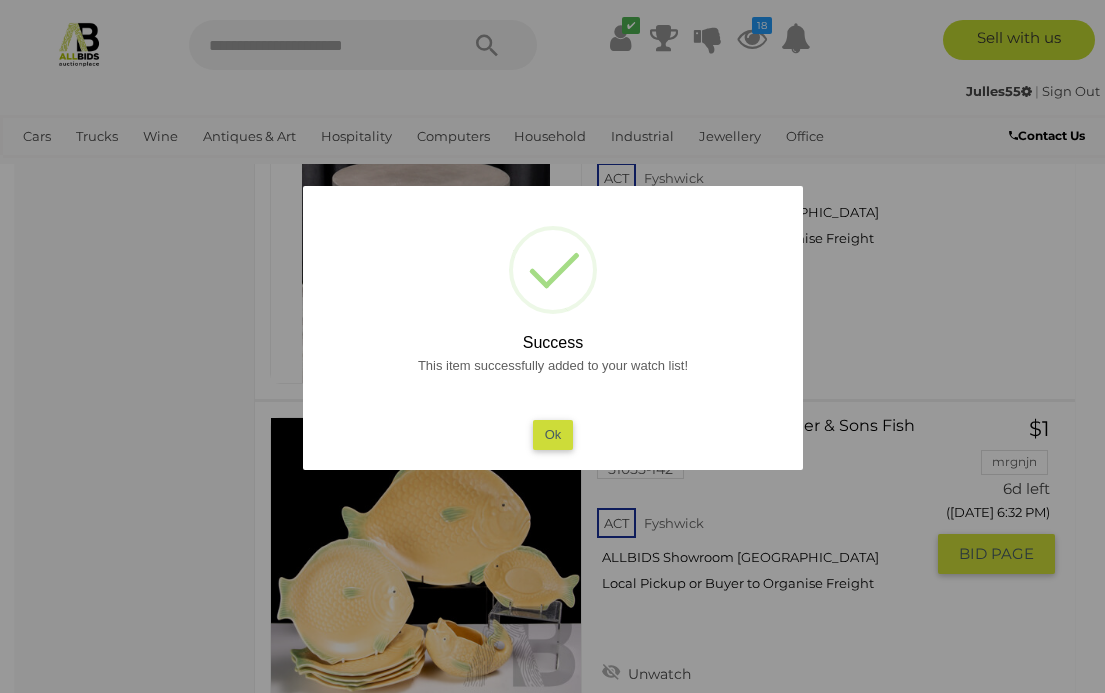 click on "Ok" at bounding box center (552, 434) 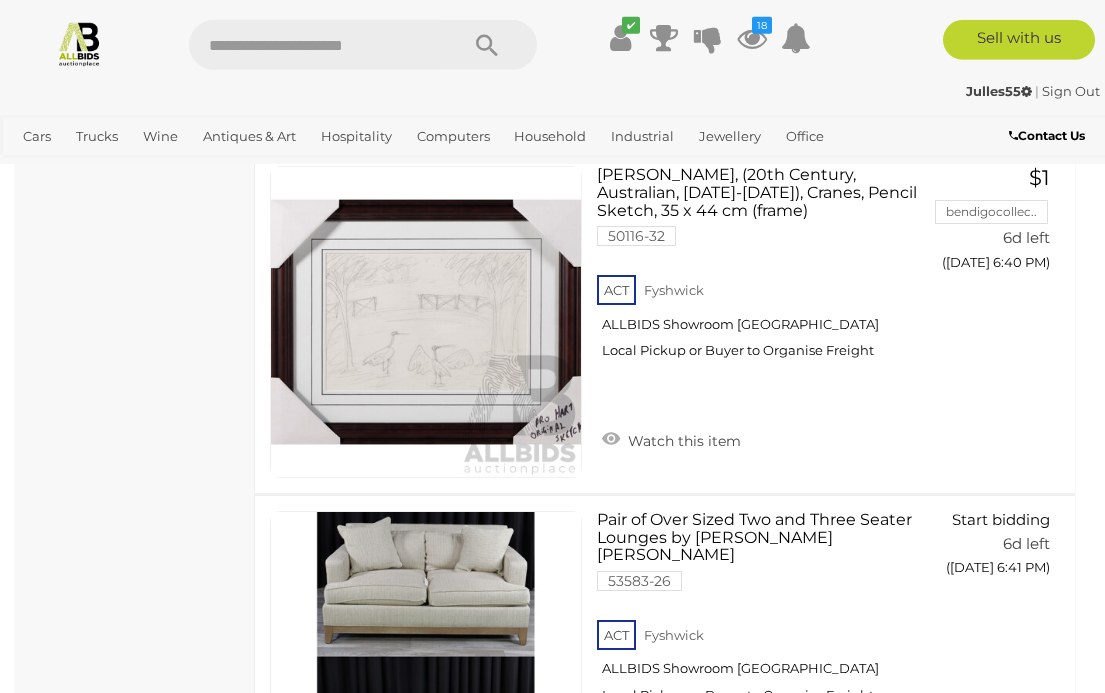scroll, scrollTop: 10689, scrollLeft: 0, axis: vertical 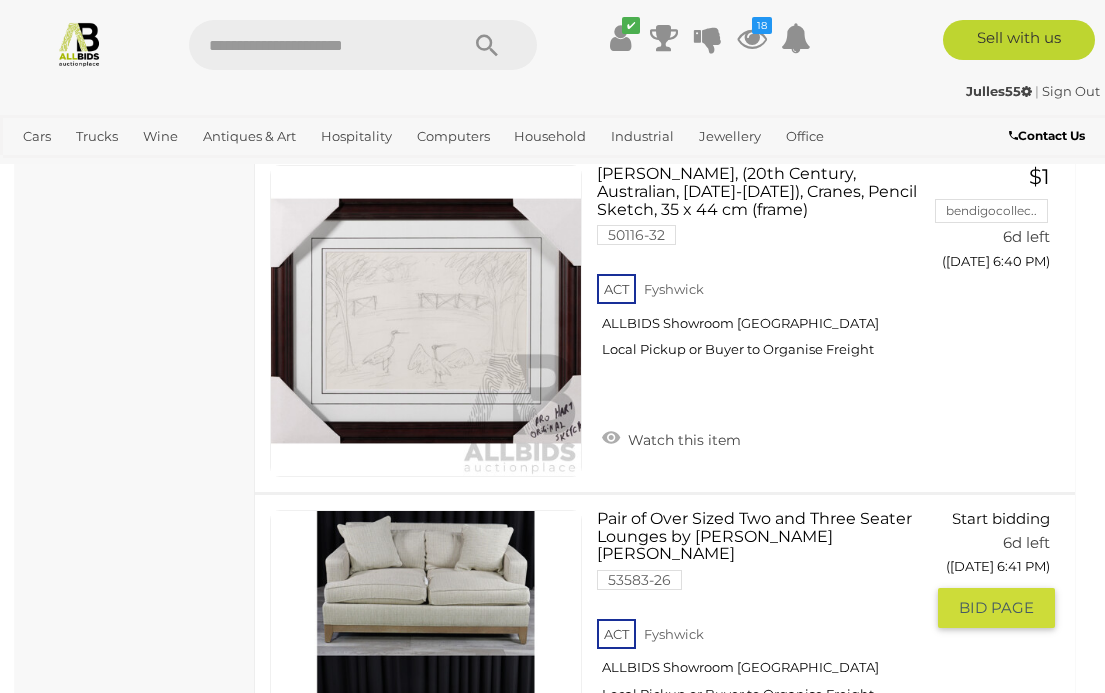 click on "Watch this item" at bounding box center [671, 783] 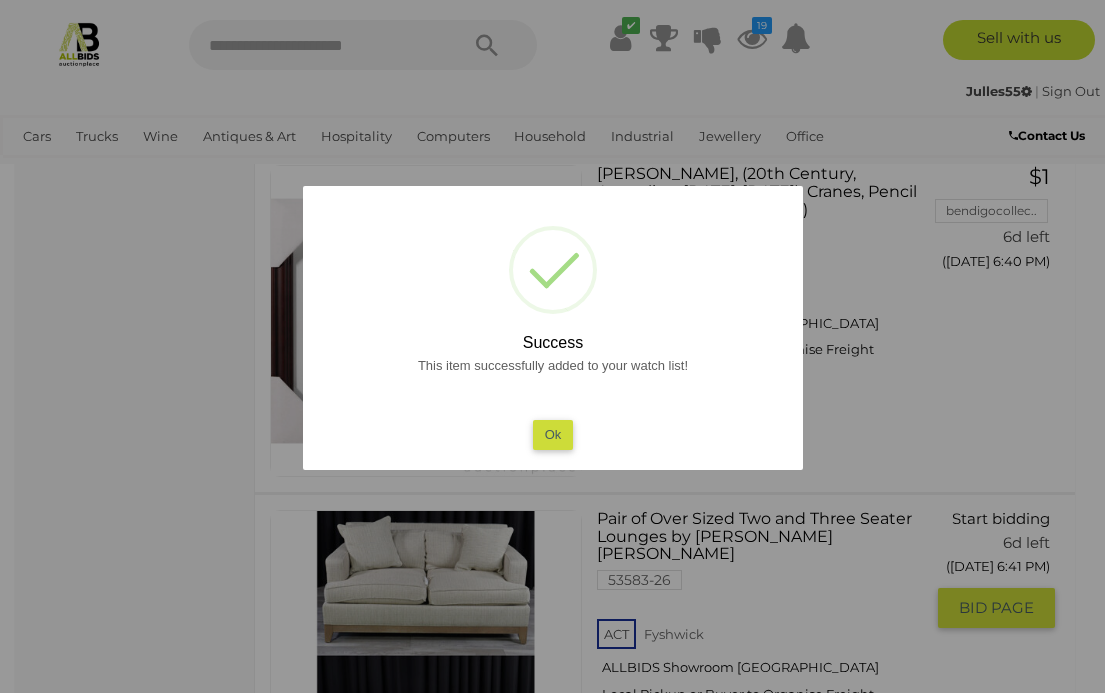 click on "Ok" at bounding box center (552, 434) 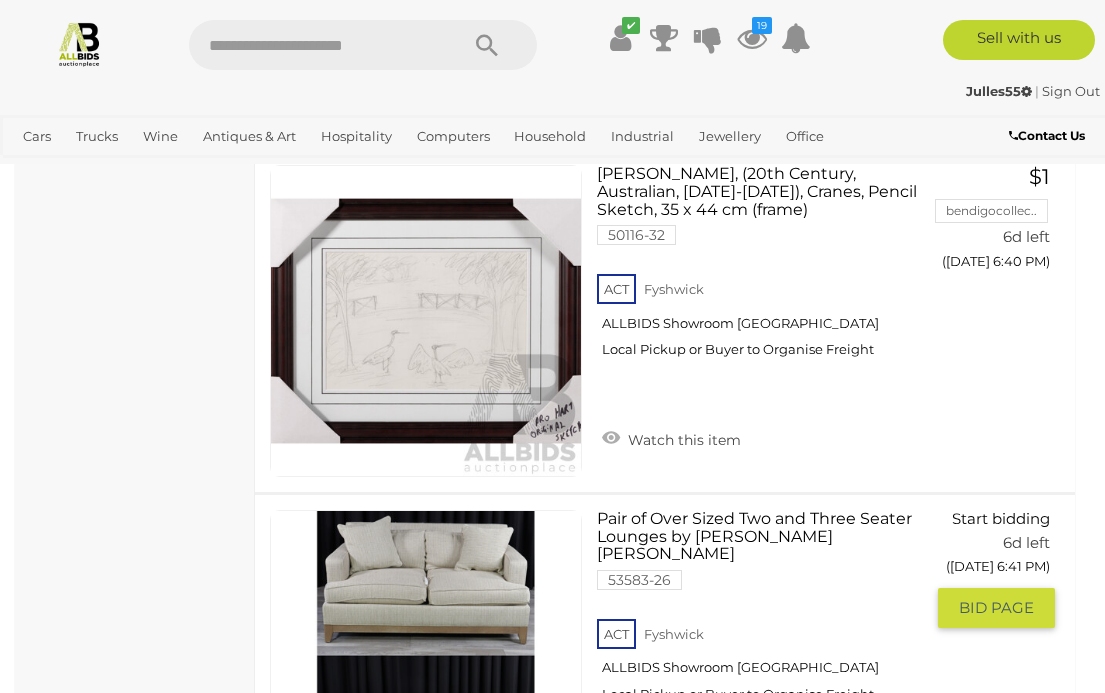 click on "Pair of Over Sized Two and Three Seater Lounges by Ethan Allen
53583-26
ACT
Fyshwick" at bounding box center [768, 614] 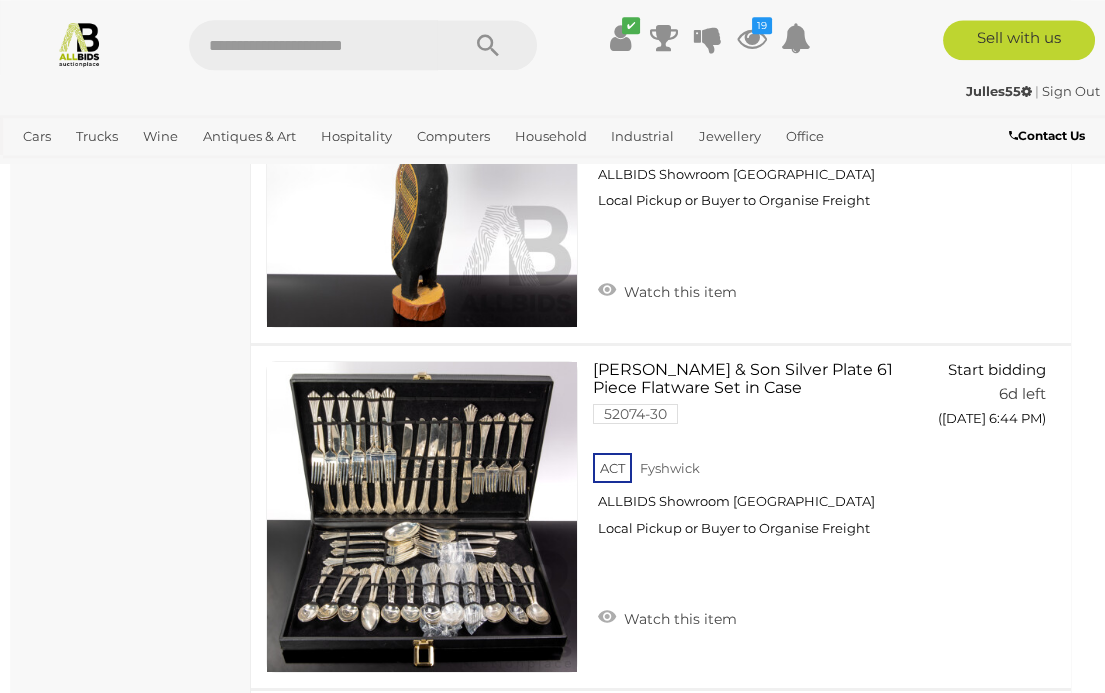 scroll, scrollTop: 13254, scrollLeft: 4, axis: both 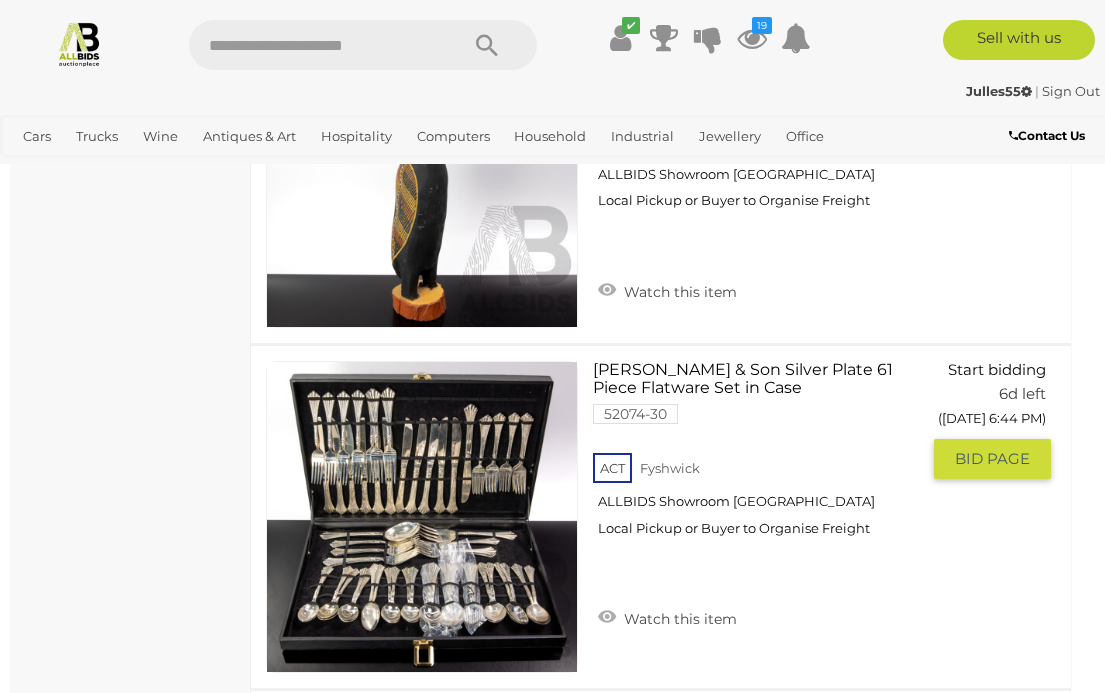 click on "Watch this item" at bounding box center [667, 617] 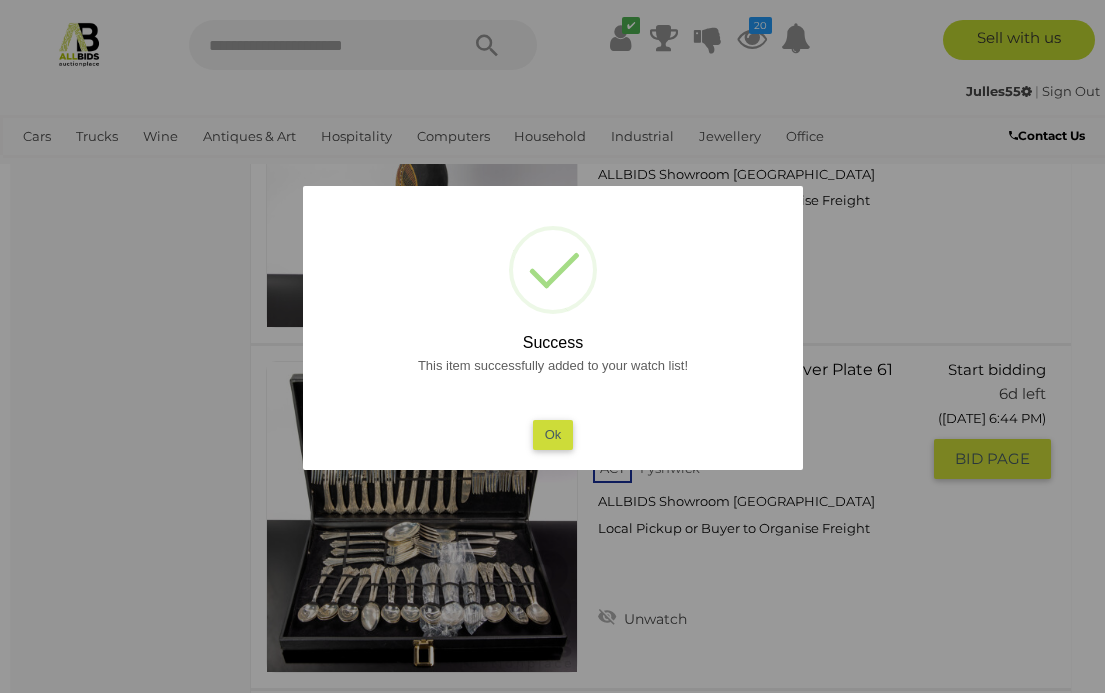 click on "Ok" at bounding box center [552, 434] 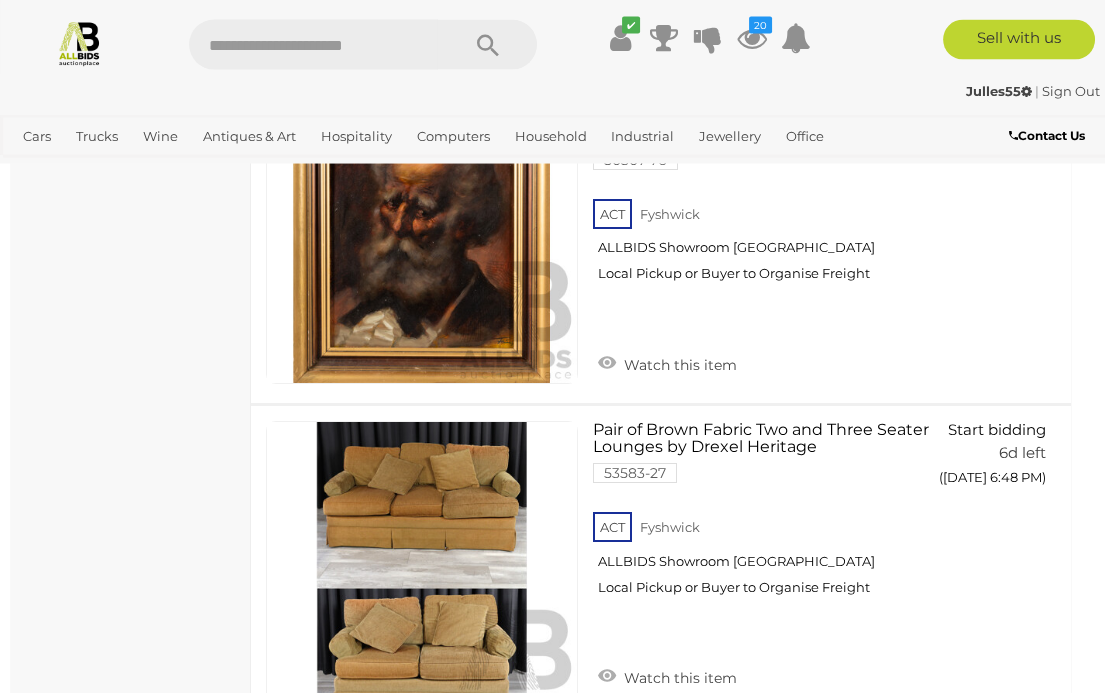 scroll, scrollTop: 17020, scrollLeft: 4, axis: both 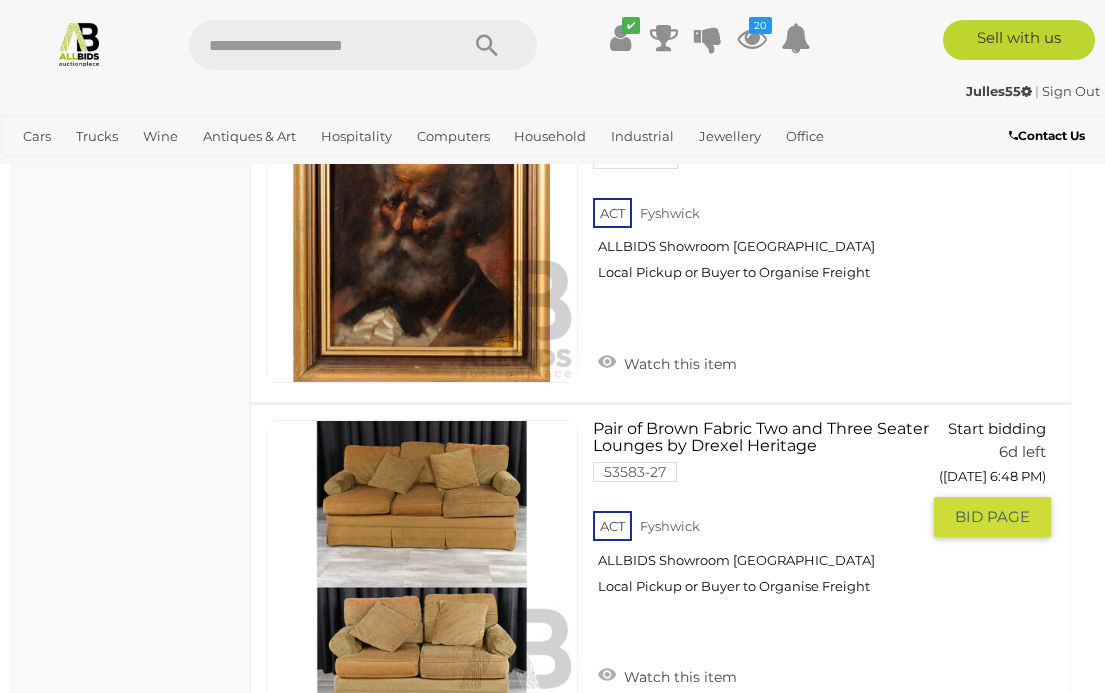 click on "Pair of Brown Fabric Two and Three Seater Lounges by Drexel Heritage
53583-27
ACT
Fyshwick" at bounding box center (764, 515) 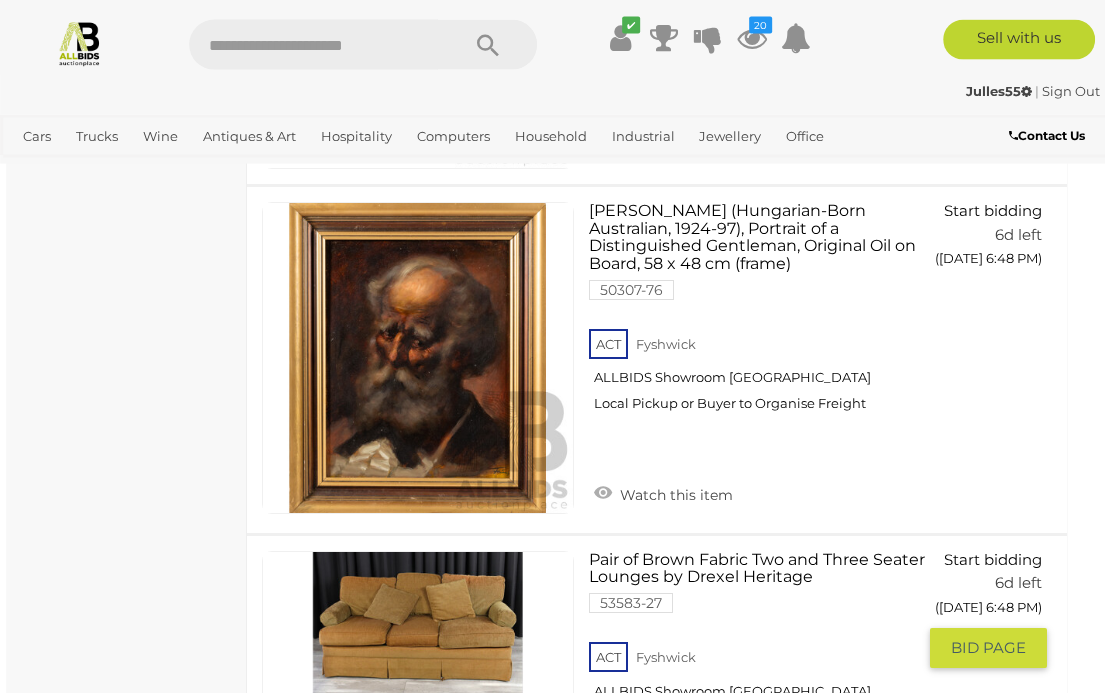 scroll, scrollTop: 16900, scrollLeft: 8, axis: both 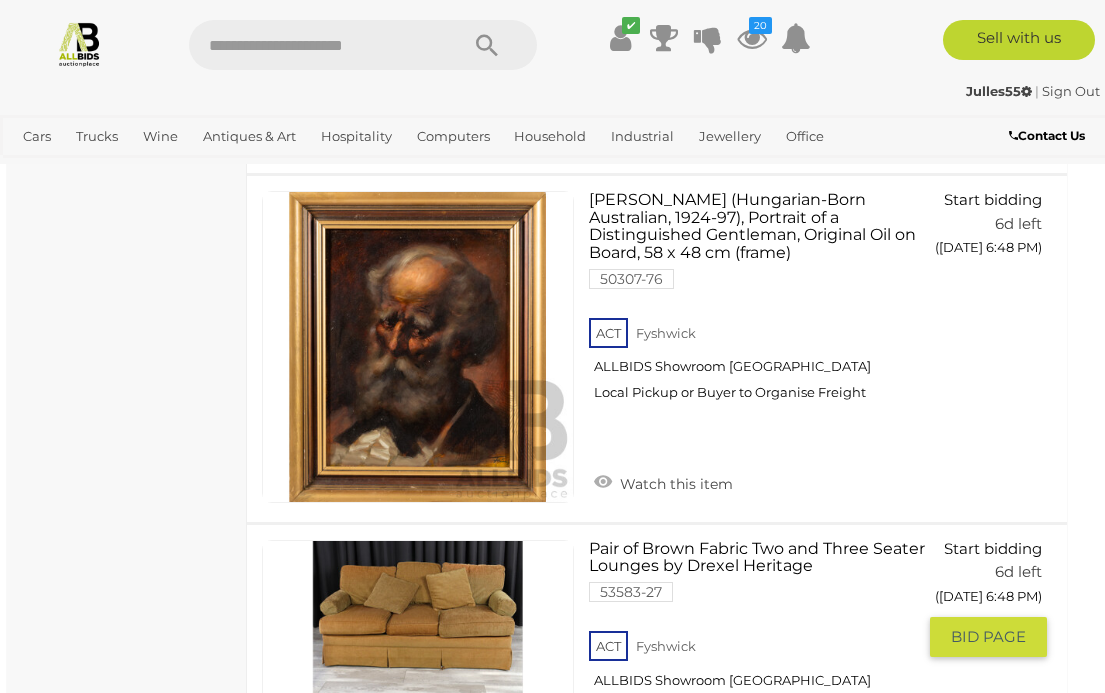 click on "Watch this item" at bounding box center (663, 795) 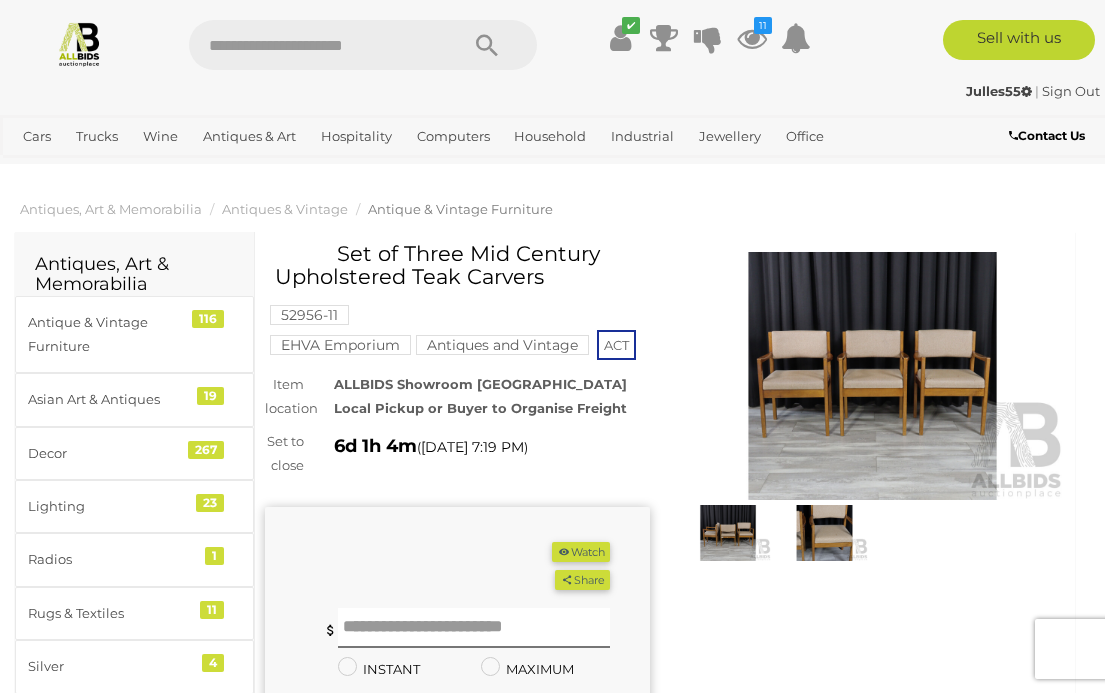 scroll, scrollTop: 3, scrollLeft: 0, axis: vertical 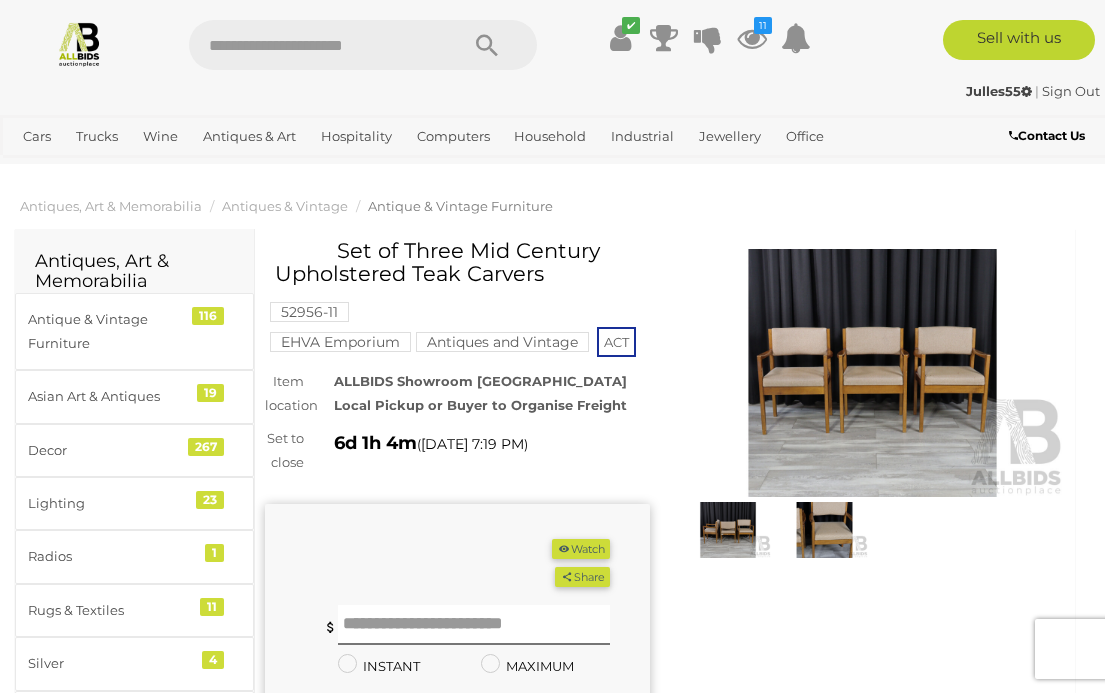 click at bounding box center (872, 373) 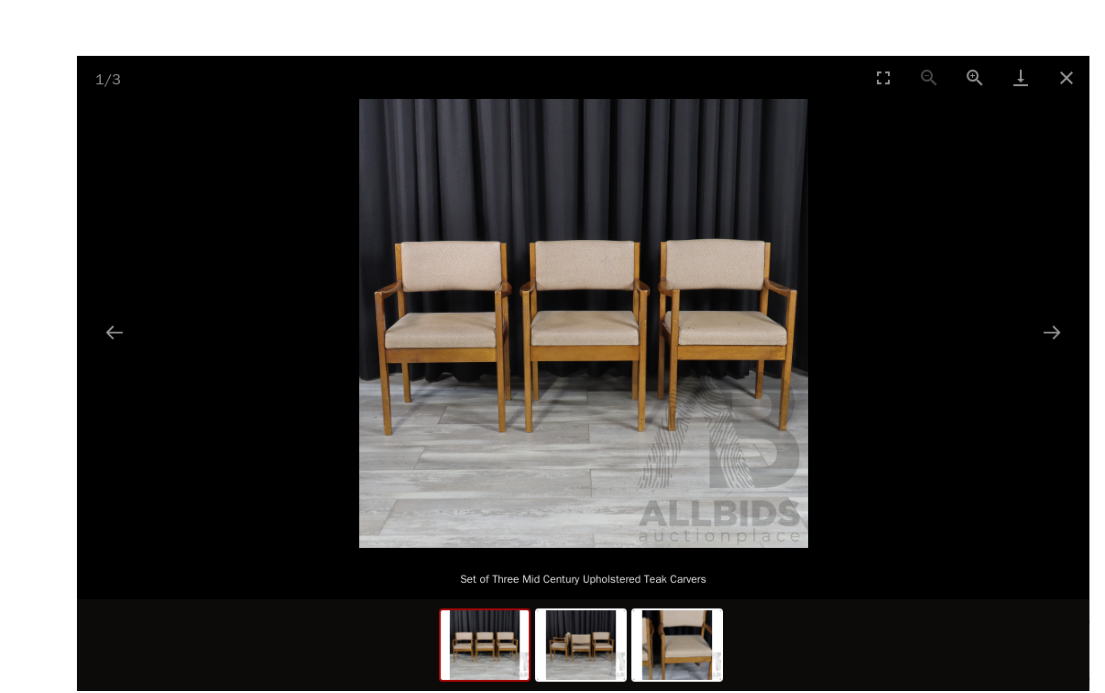 scroll, scrollTop: 0, scrollLeft: 17, axis: horizontal 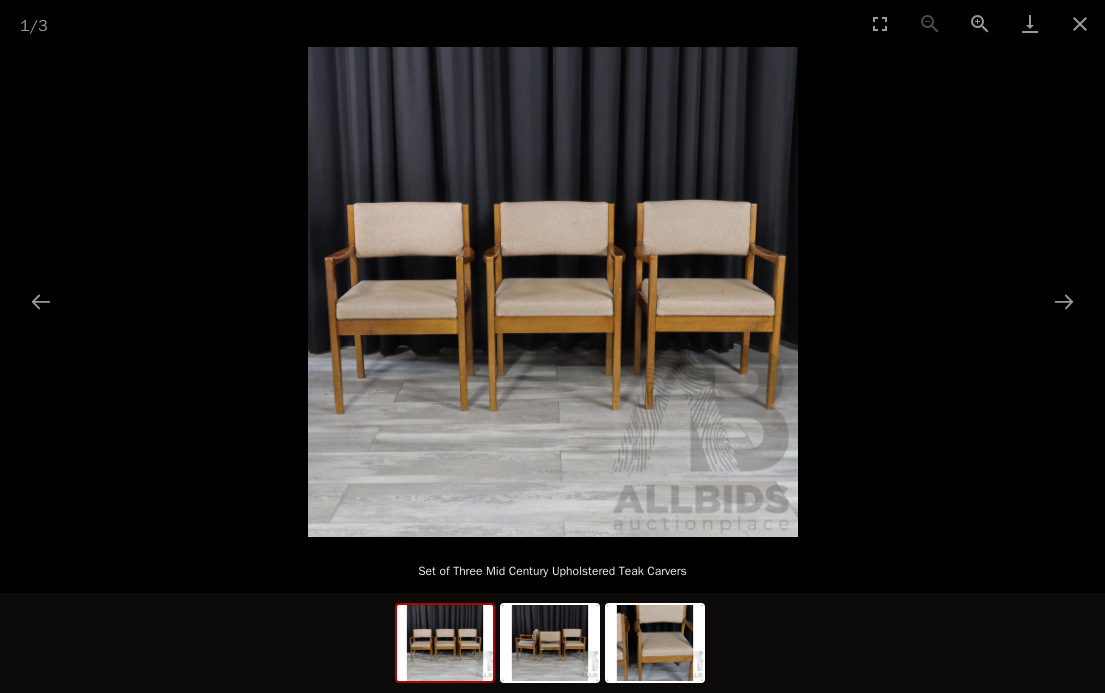 click at bounding box center [1064, 301] 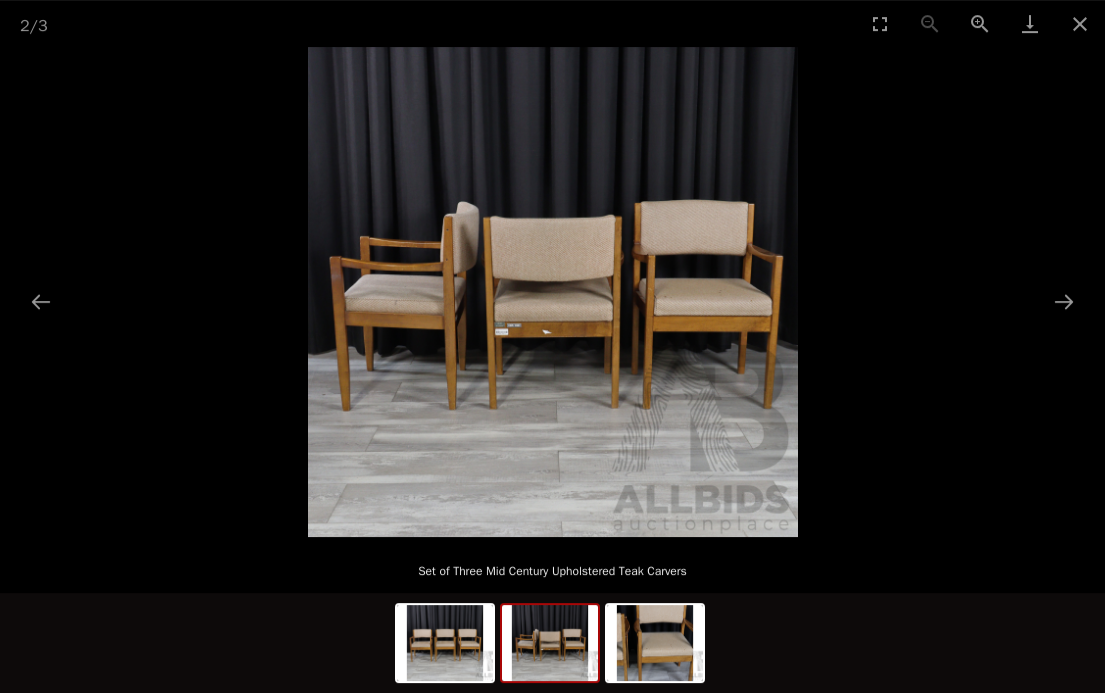 scroll, scrollTop: 0, scrollLeft: 0, axis: both 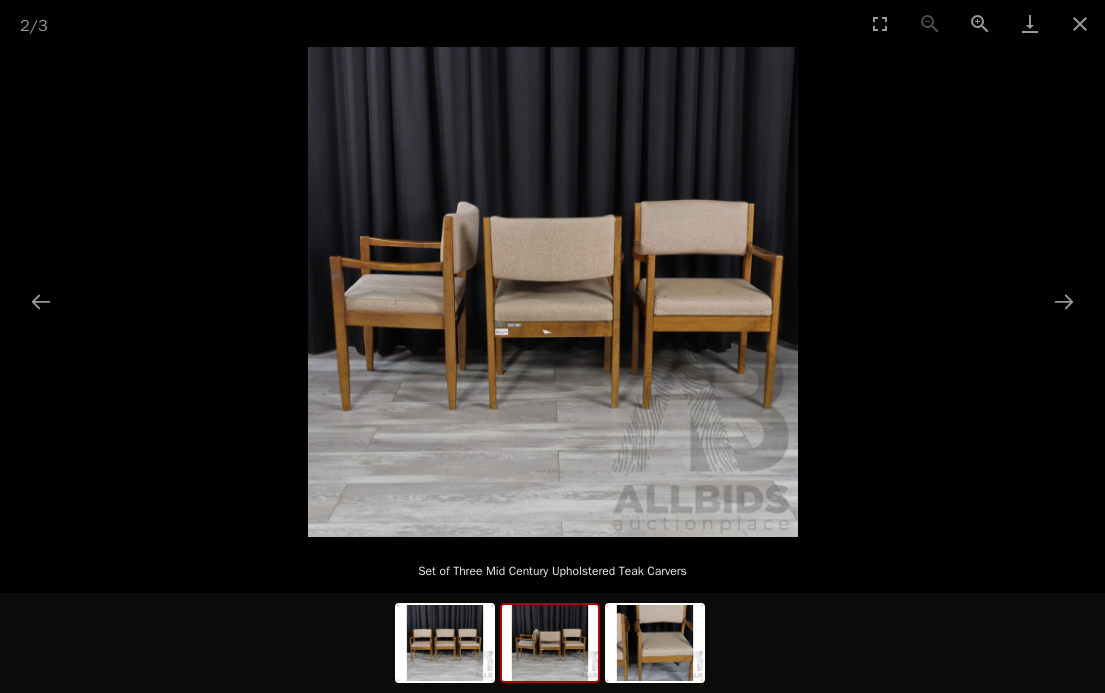 click at bounding box center [1064, 301] 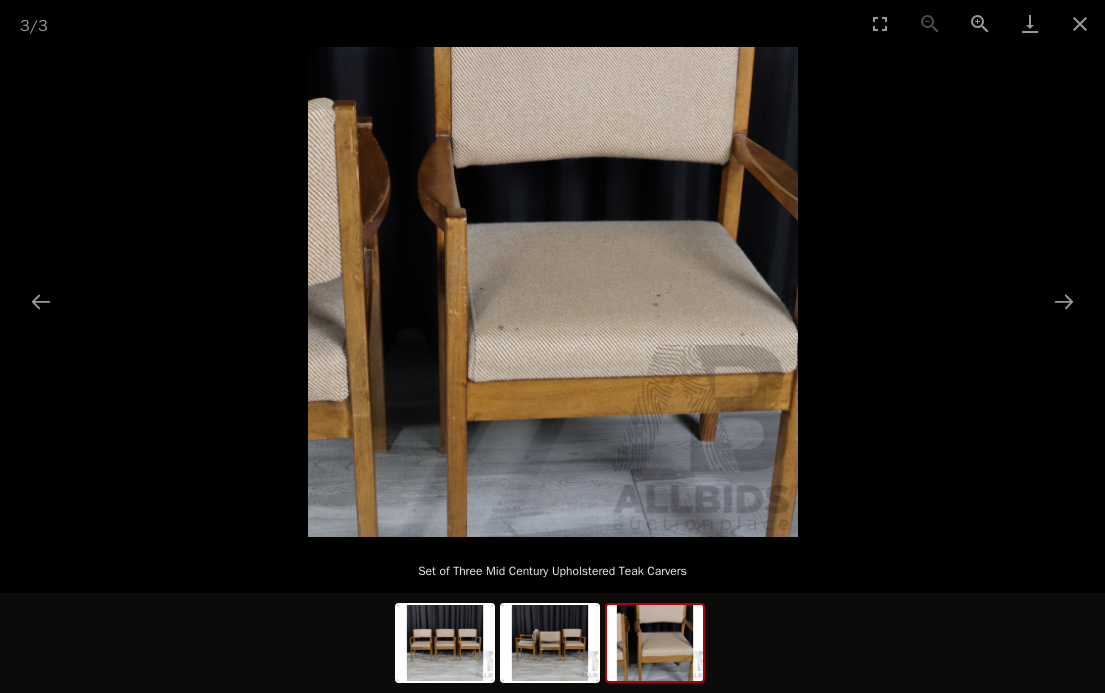 click at bounding box center (1080, 23) 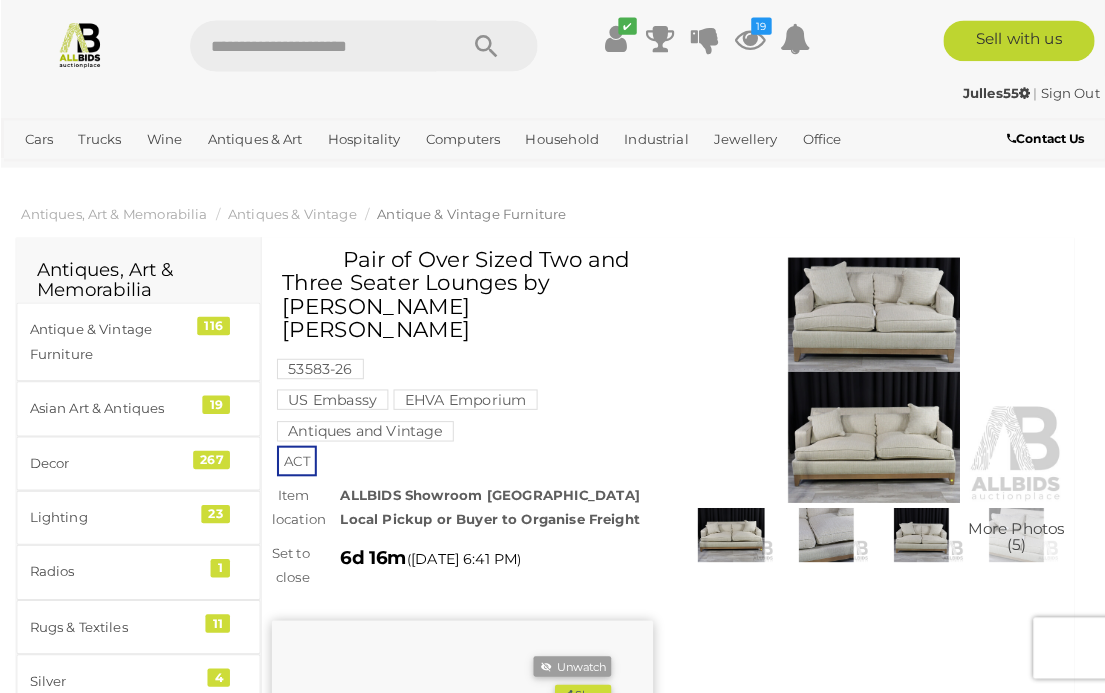 scroll, scrollTop: 3, scrollLeft: 0, axis: vertical 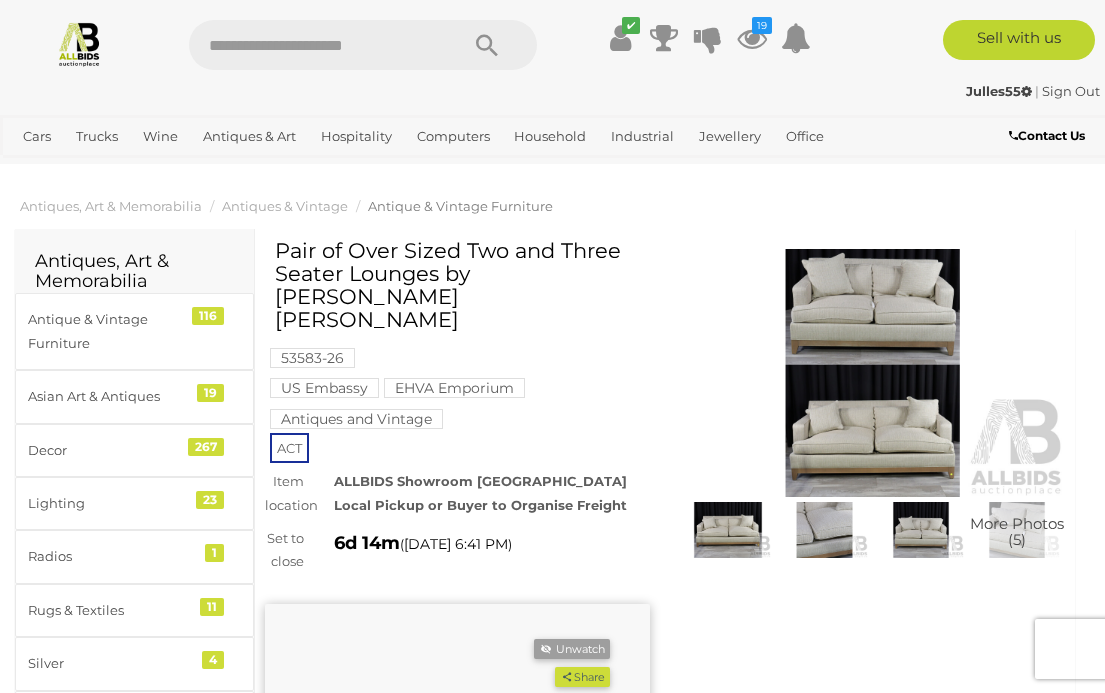 click at bounding box center [872, 373] 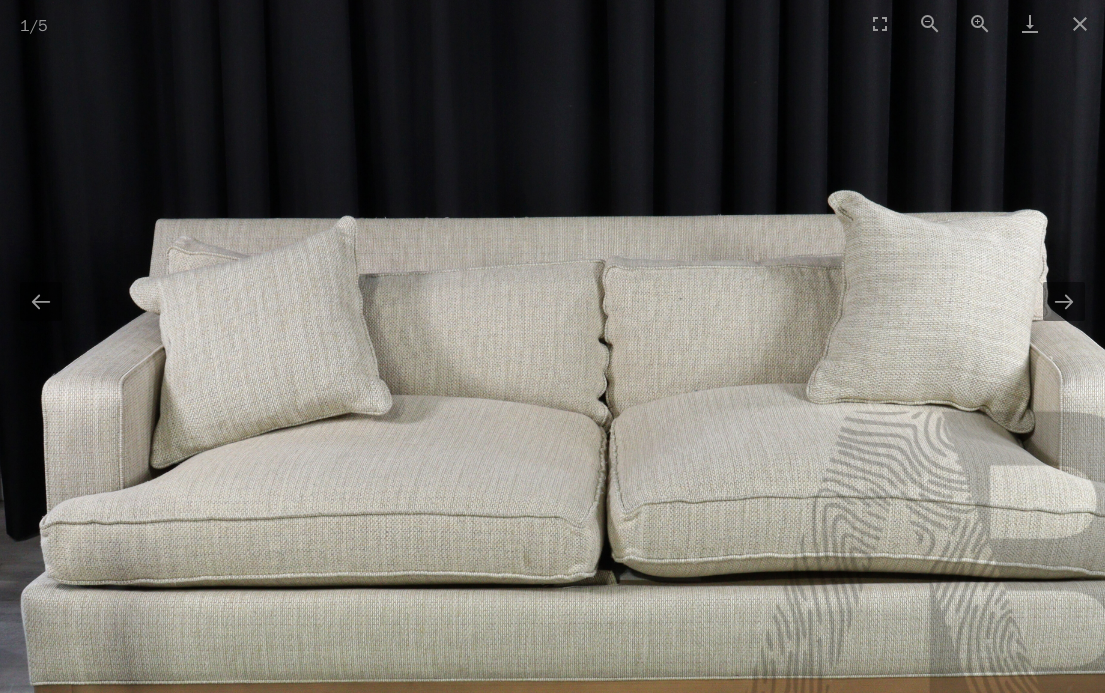 click at bounding box center [1064, 301] 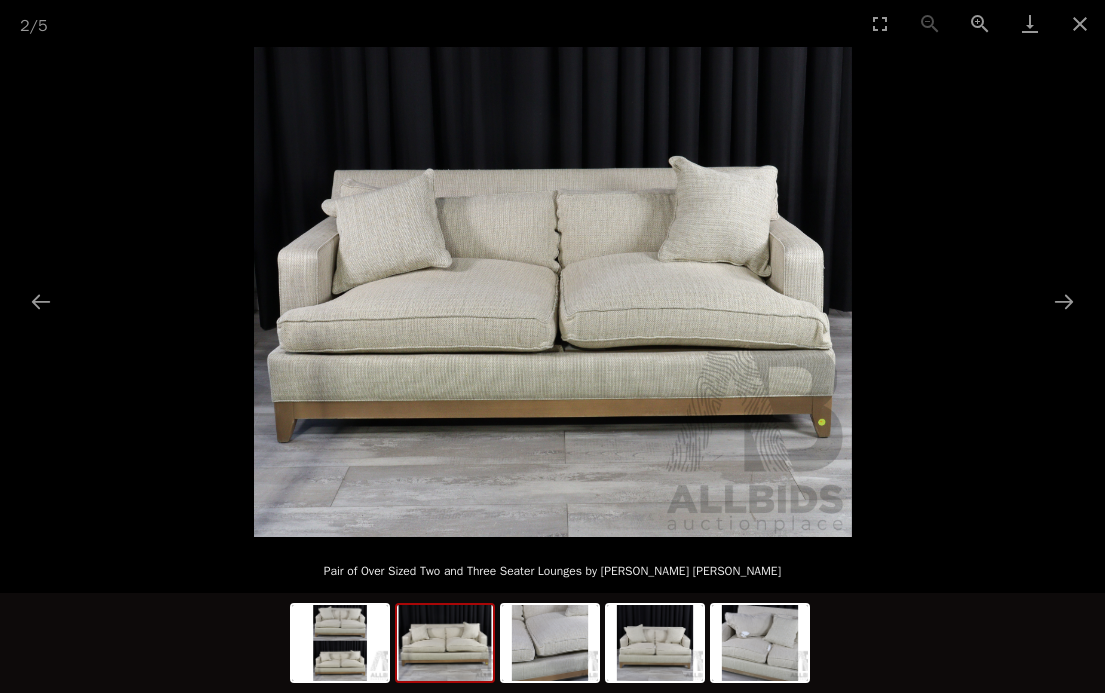 click at bounding box center [1064, 301] 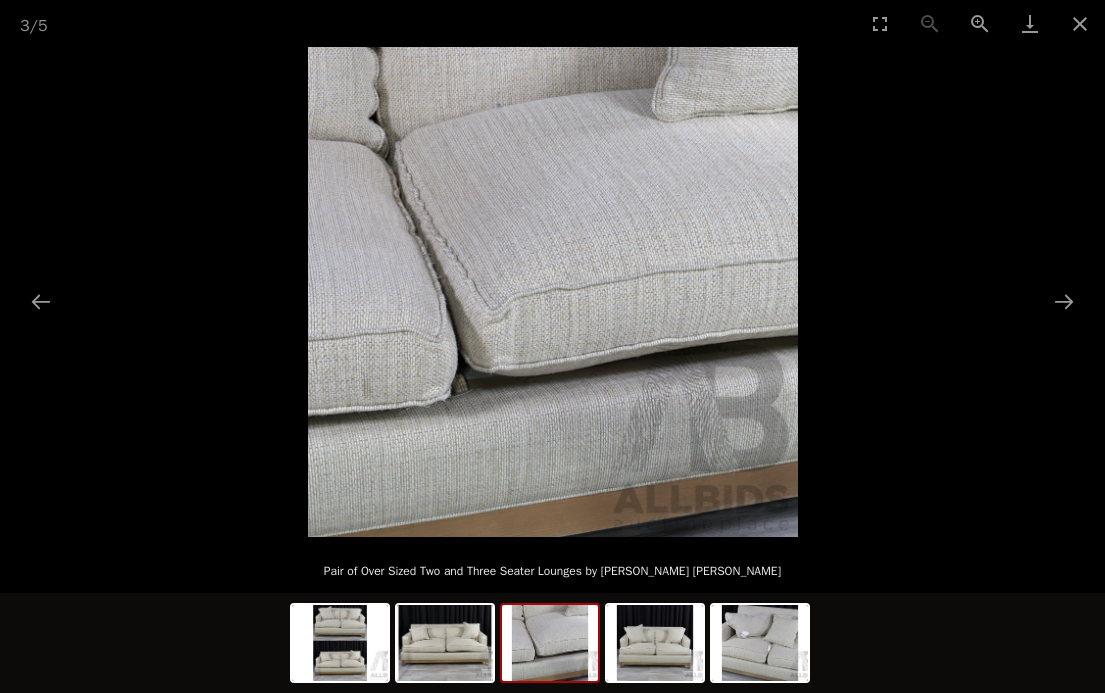 click at bounding box center (1064, 301) 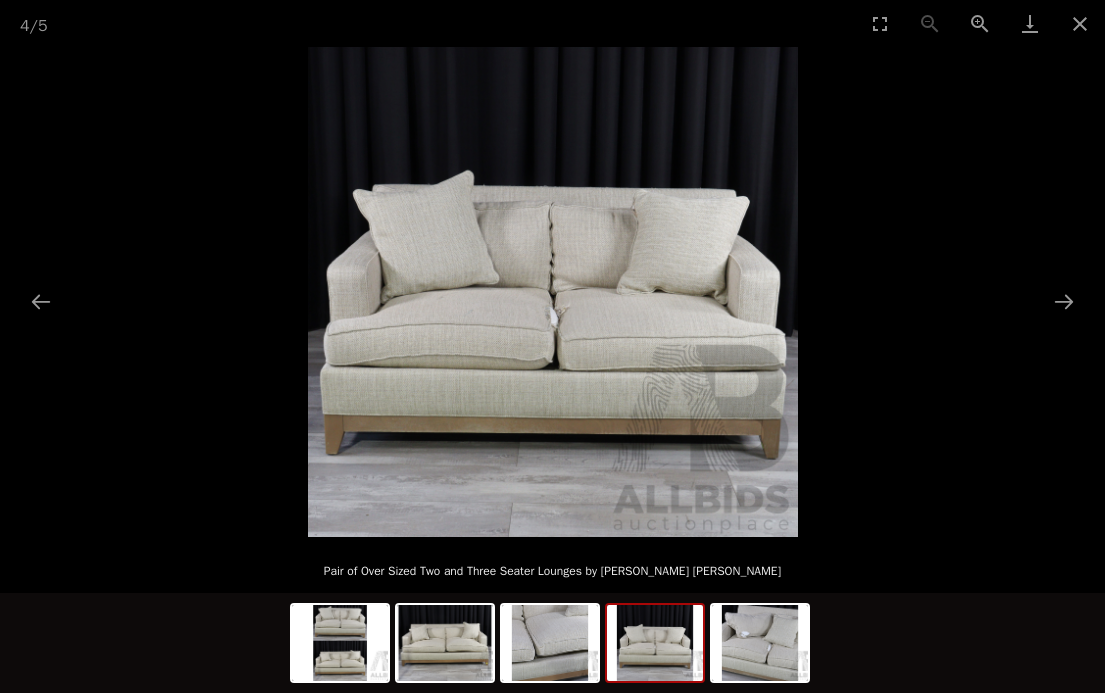 click at bounding box center [1064, 301] 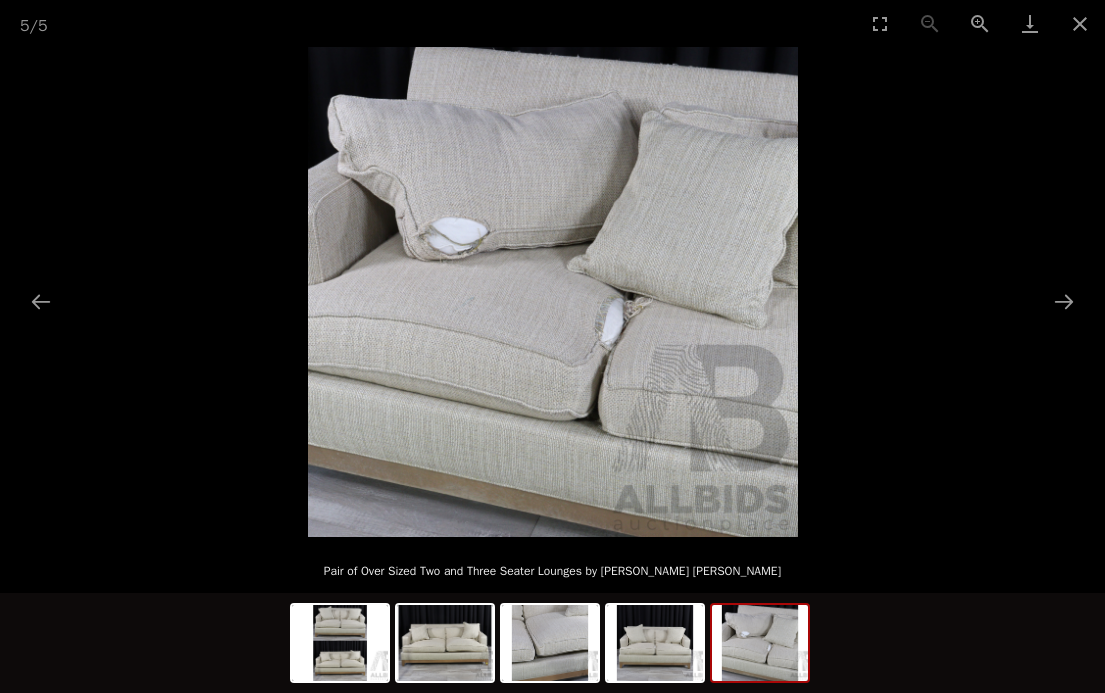 click at bounding box center [1064, 301] 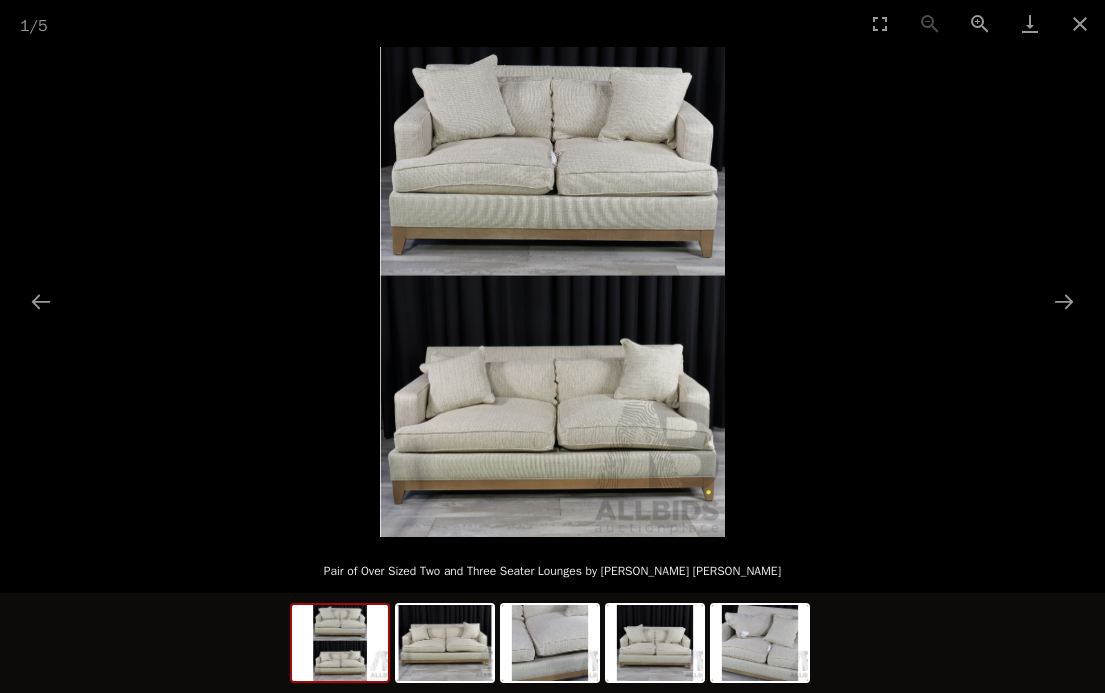 click at bounding box center (1080, 23) 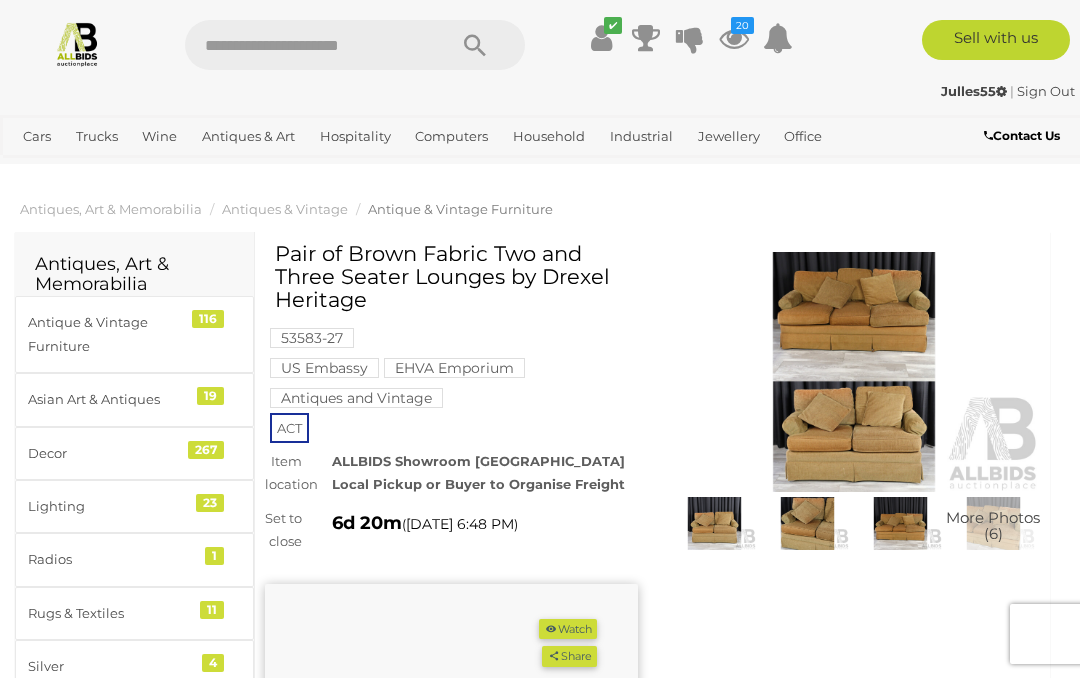 scroll, scrollTop: 0, scrollLeft: 0, axis: both 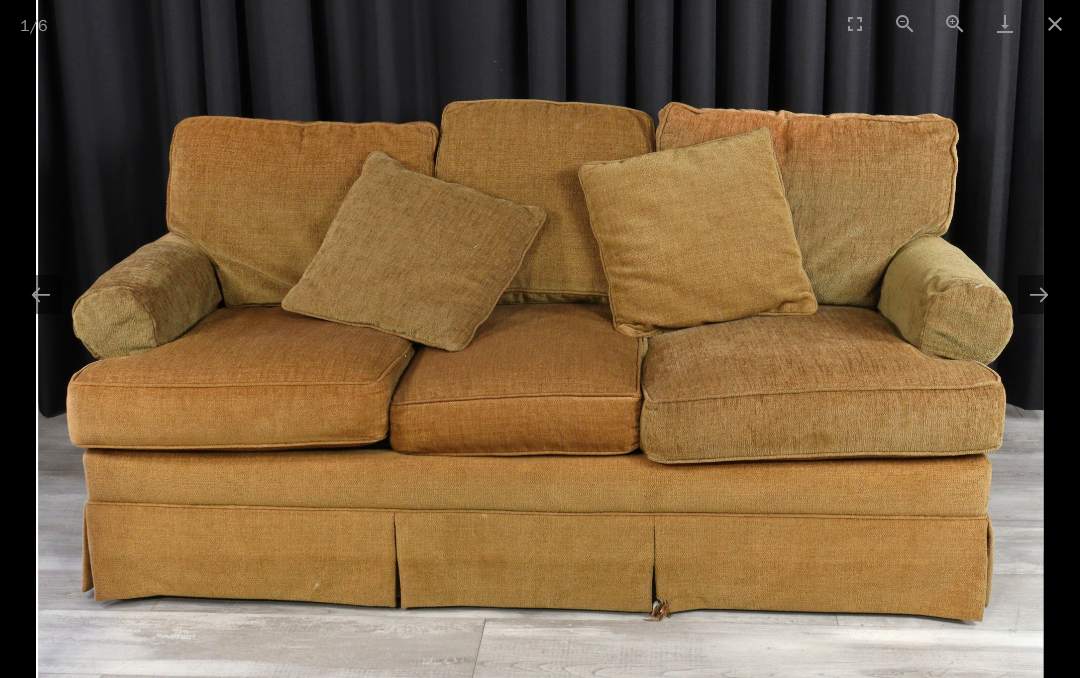 click at bounding box center (1039, 294) 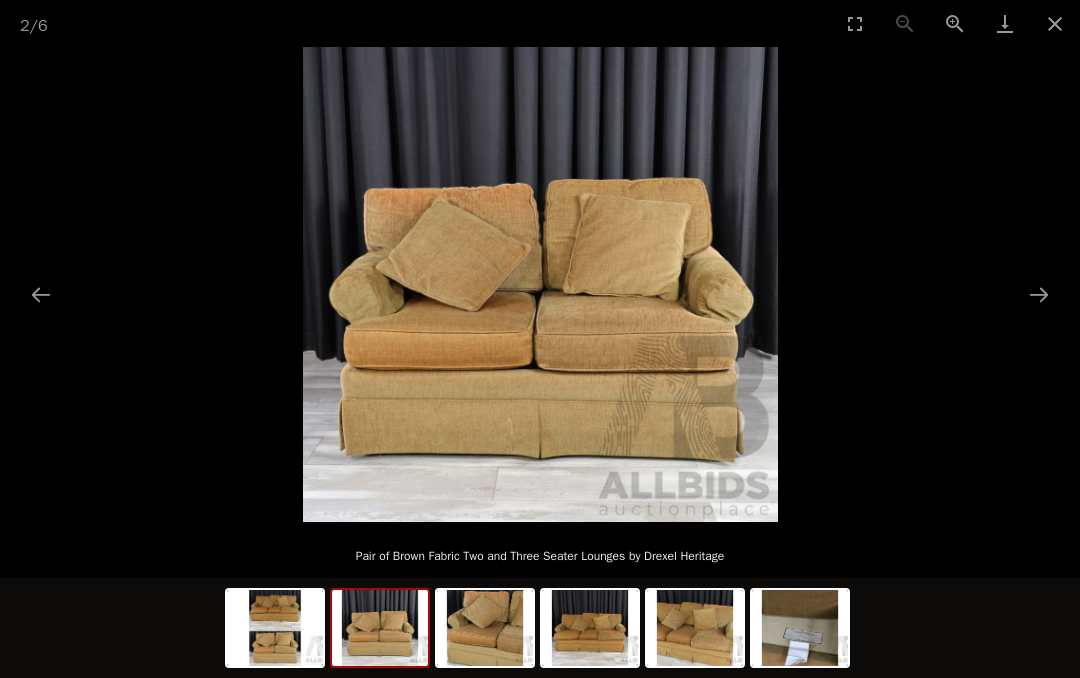 click at bounding box center [1039, 294] 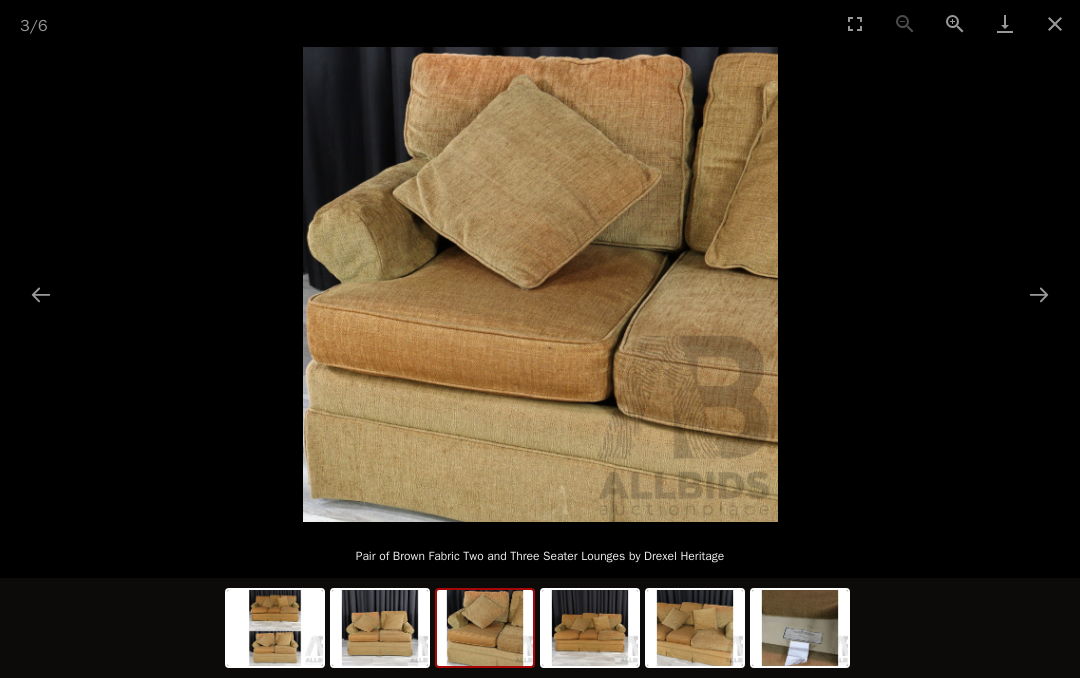 click at bounding box center (1039, 294) 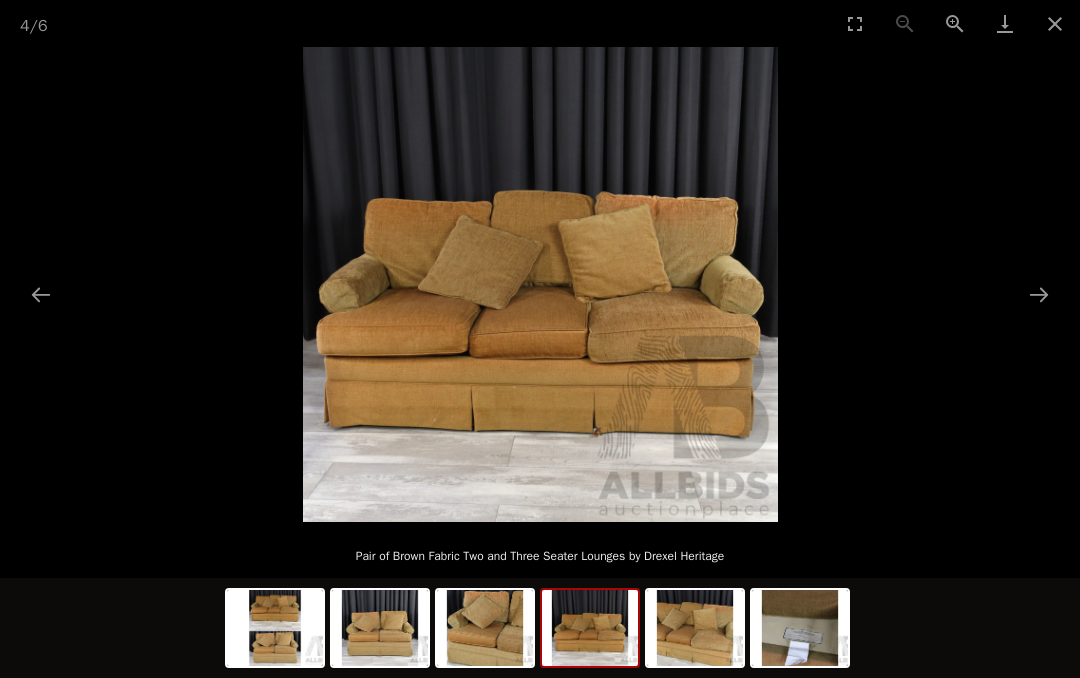 click at bounding box center (1039, 294) 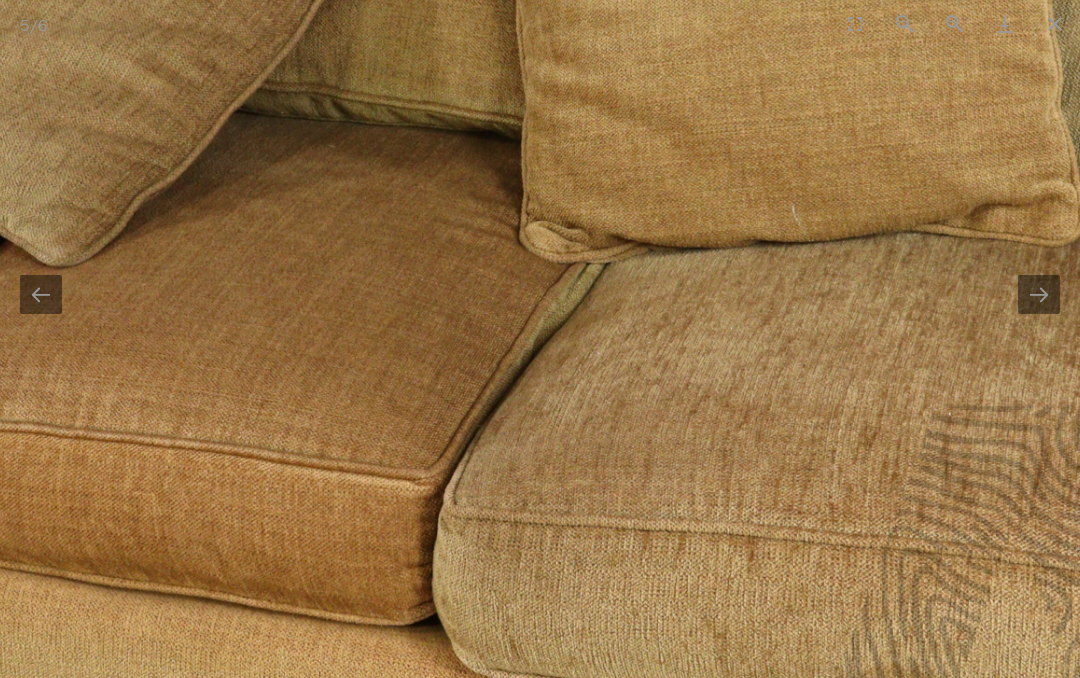 click at bounding box center (1039, 294) 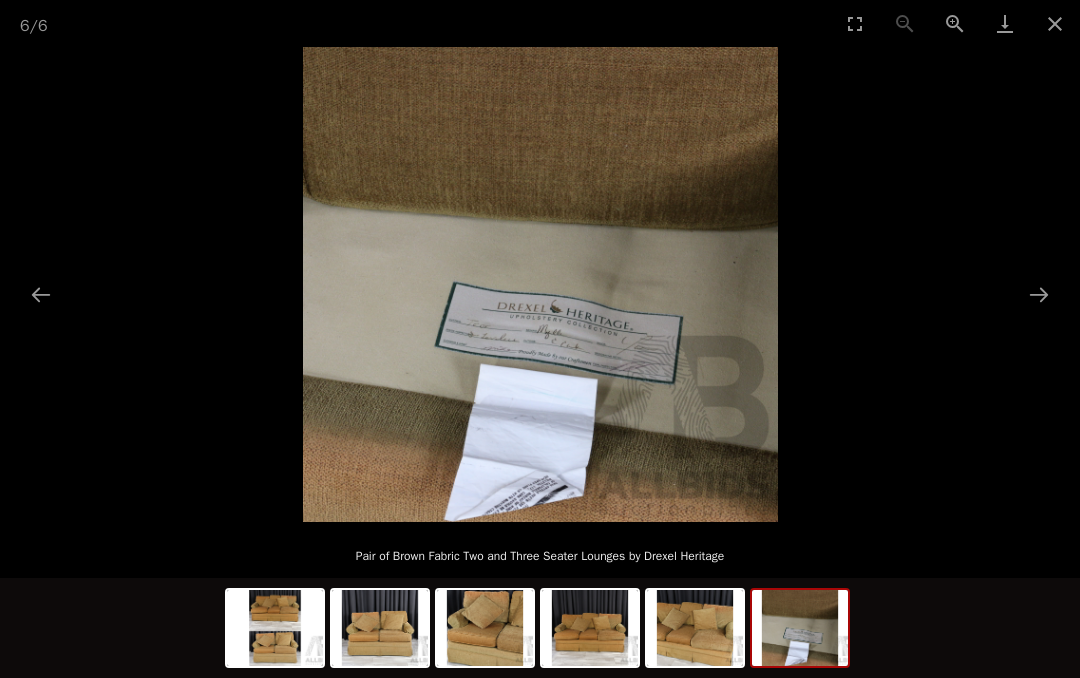 click at bounding box center [1039, 294] 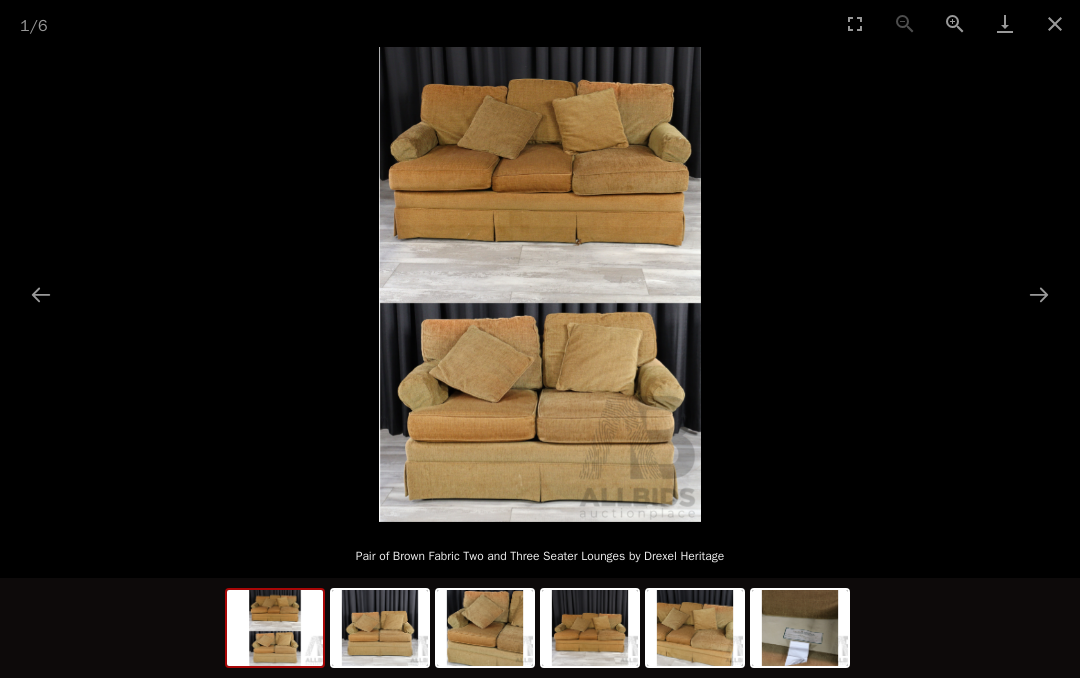 click at bounding box center [1055, 23] 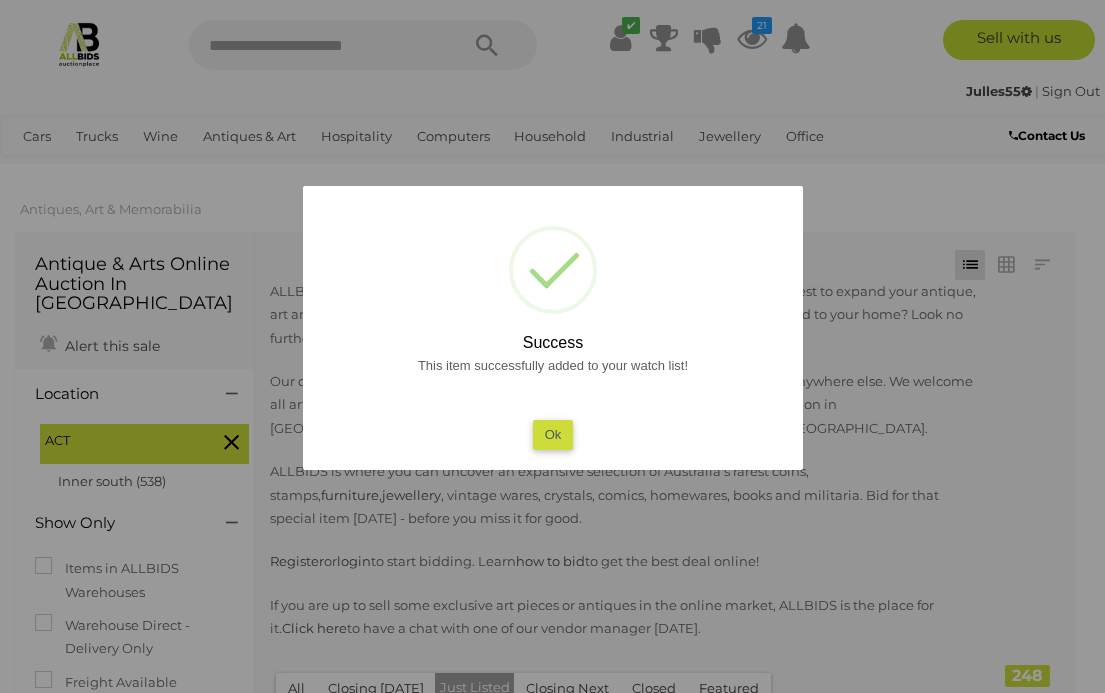 scroll, scrollTop: 16900, scrollLeft: 8, axis: both 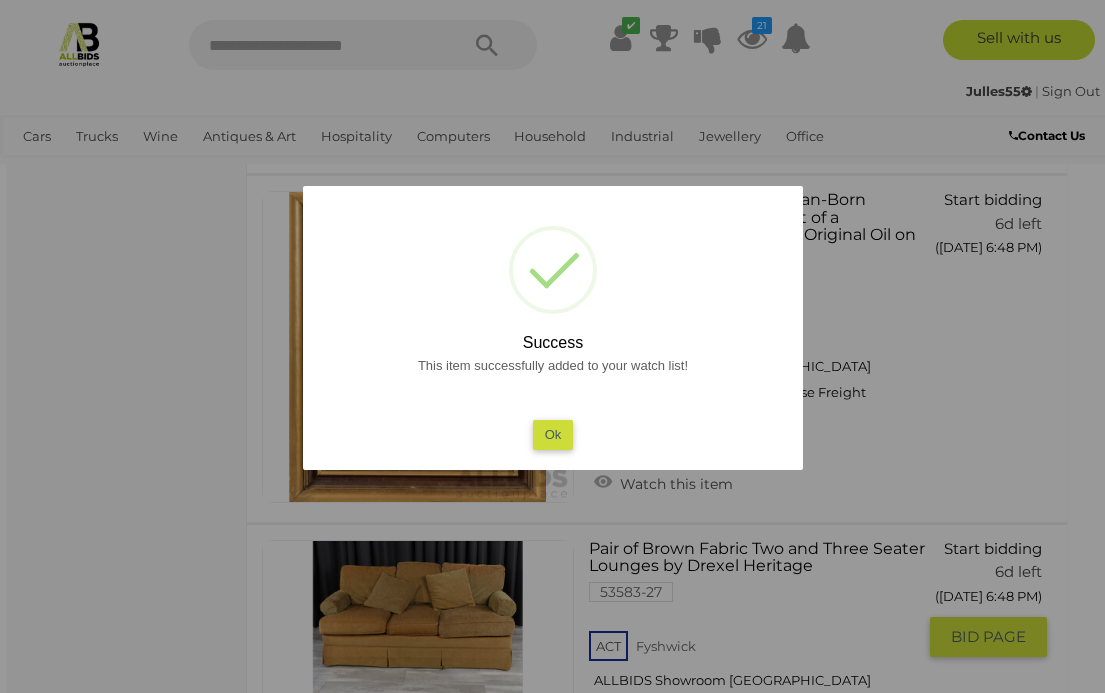 click on "Ok" at bounding box center [552, 434] 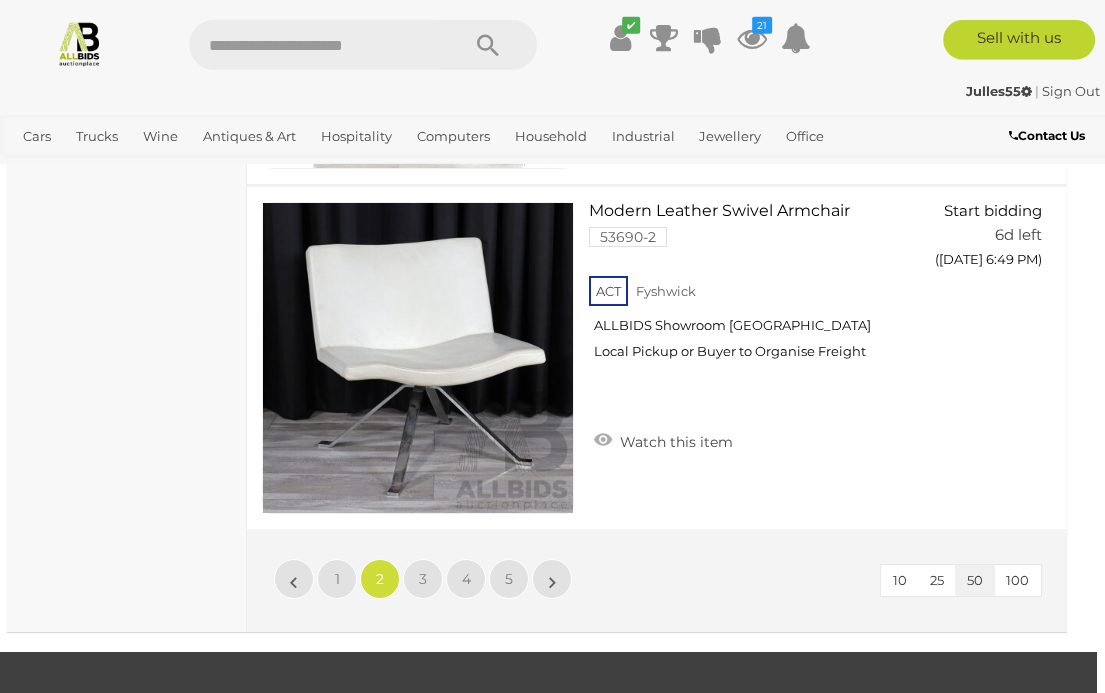 scroll, scrollTop: 17583, scrollLeft: 8, axis: both 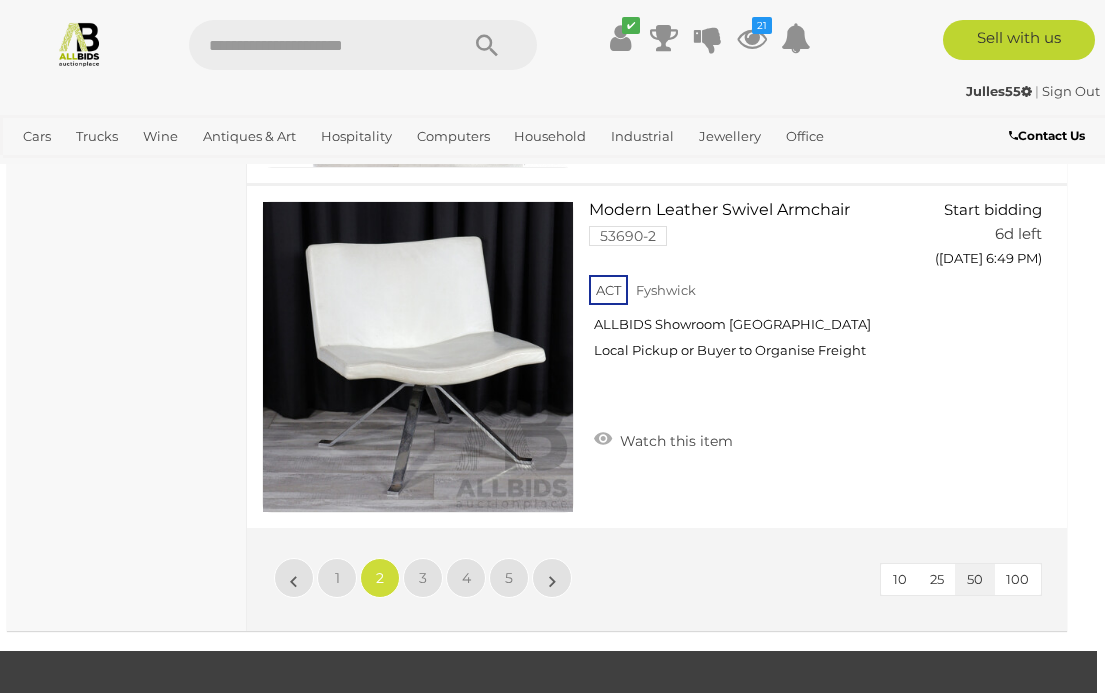 click on "1" at bounding box center [337, 578] 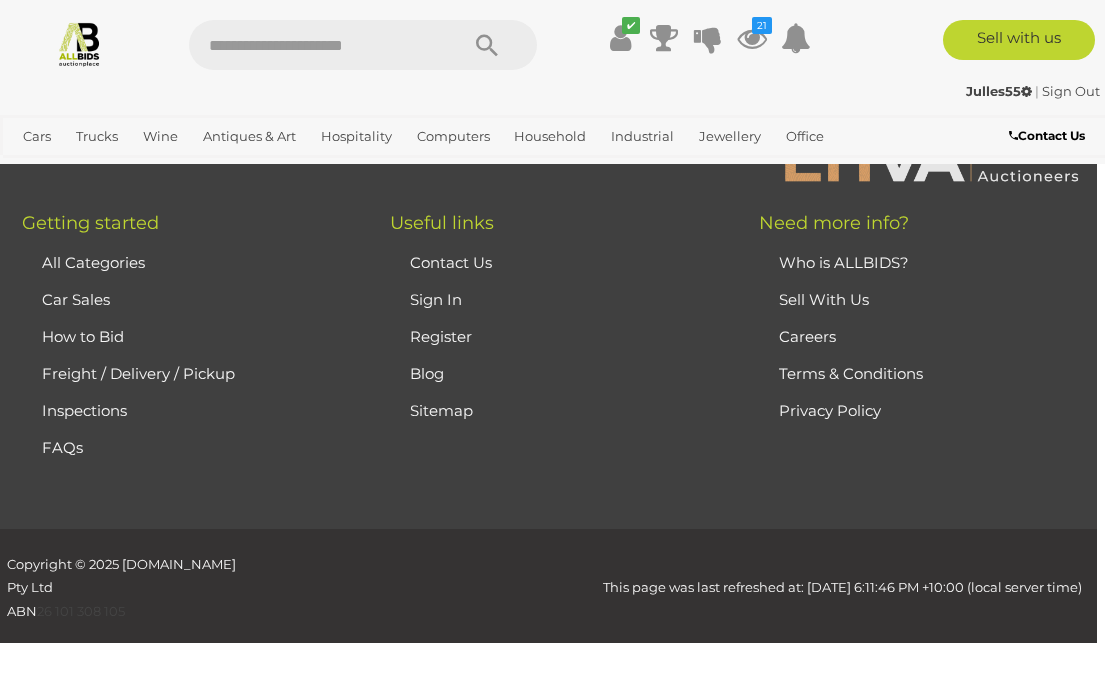 scroll, scrollTop: 513, scrollLeft: 0, axis: vertical 